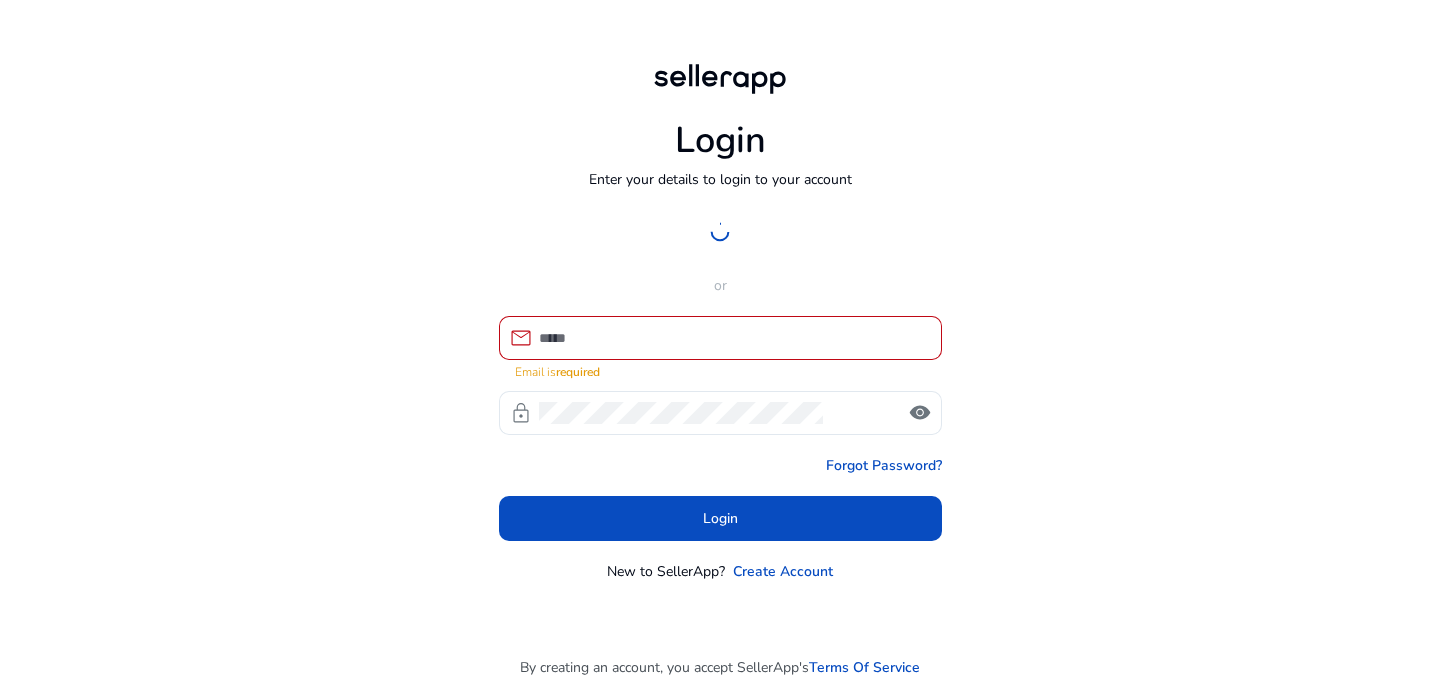 scroll, scrollTop: 0, scrollLeft: 0, axis: both 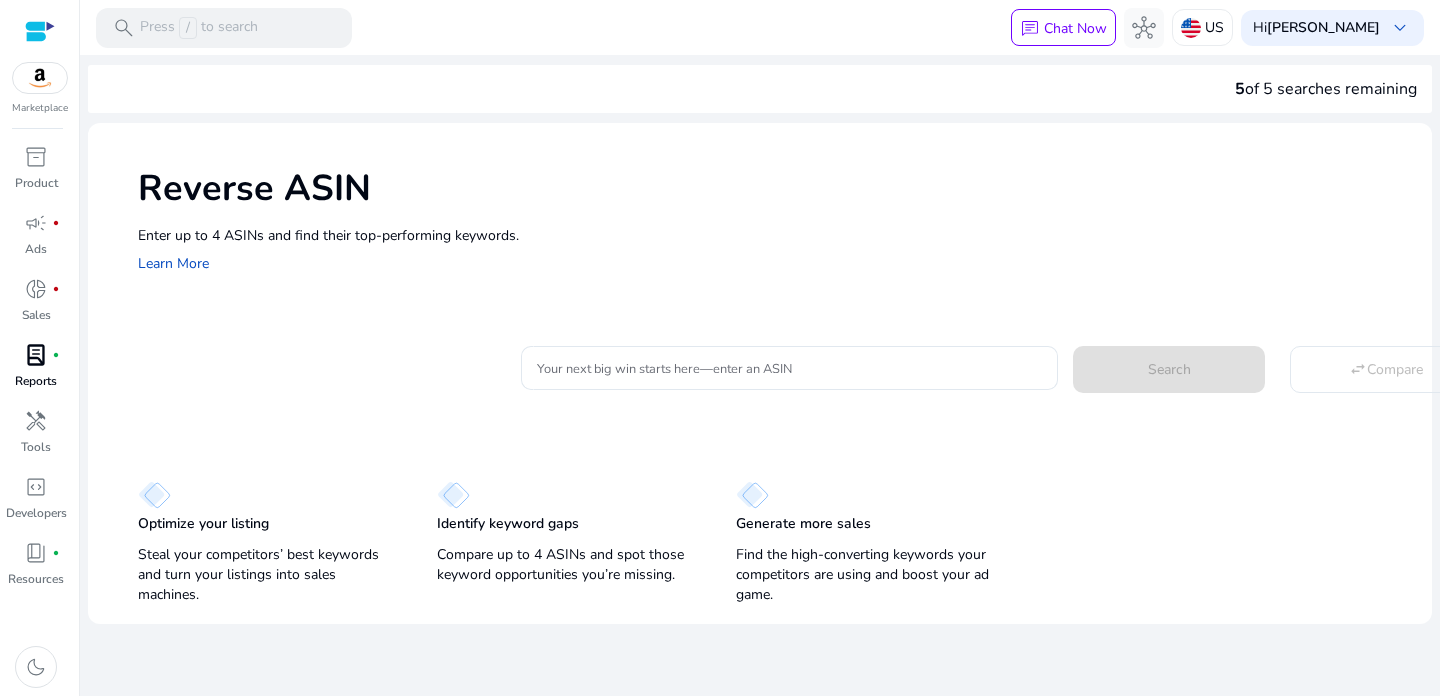 click on "lab_profile" at bounding box center [36, 355] 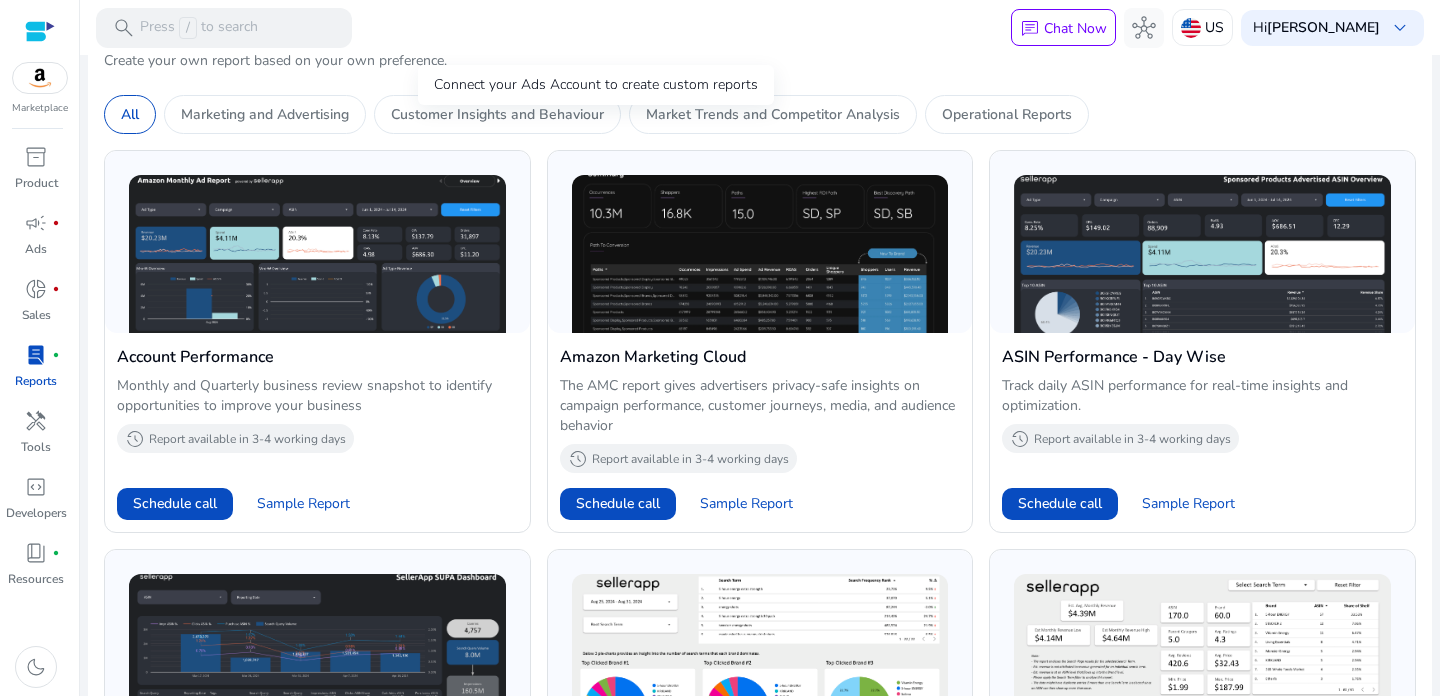 scroll, scrollTop: 0, scrollLeft: 0, axis: both 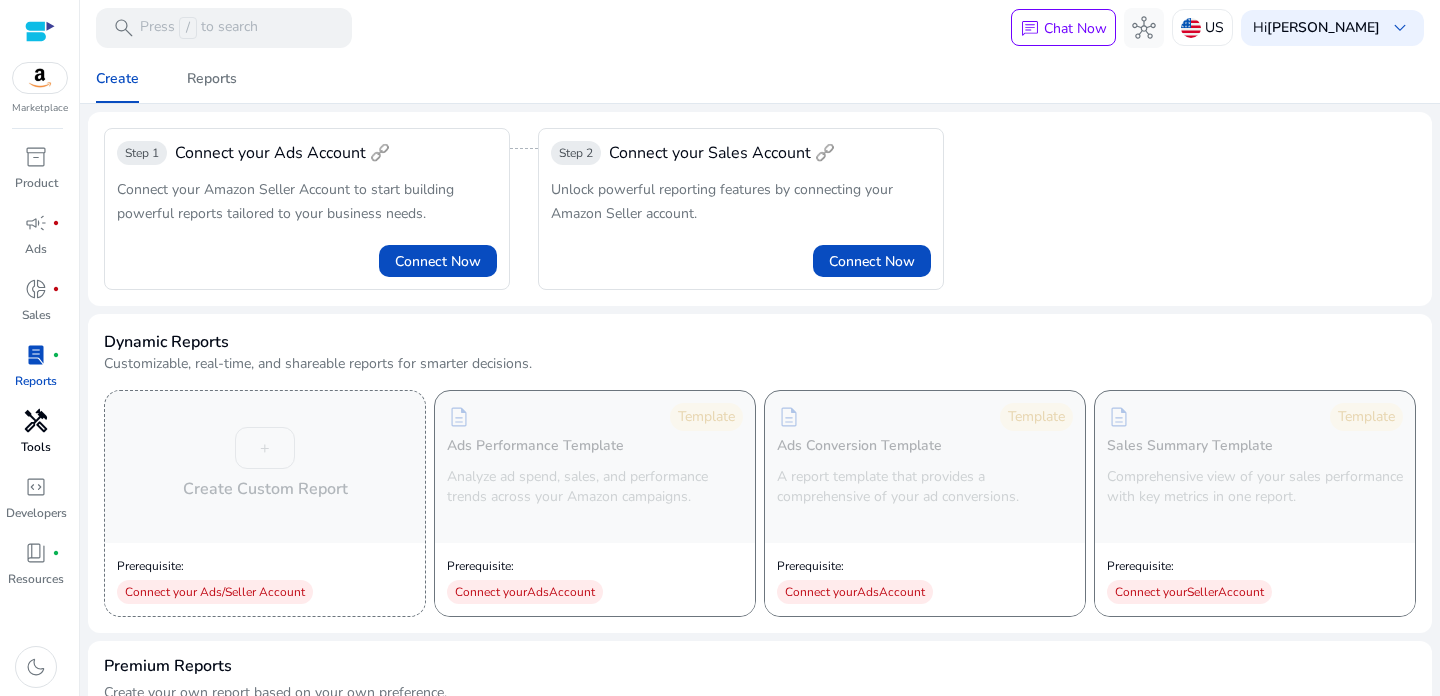 click on "handyman" at bounding box center (36, 421) 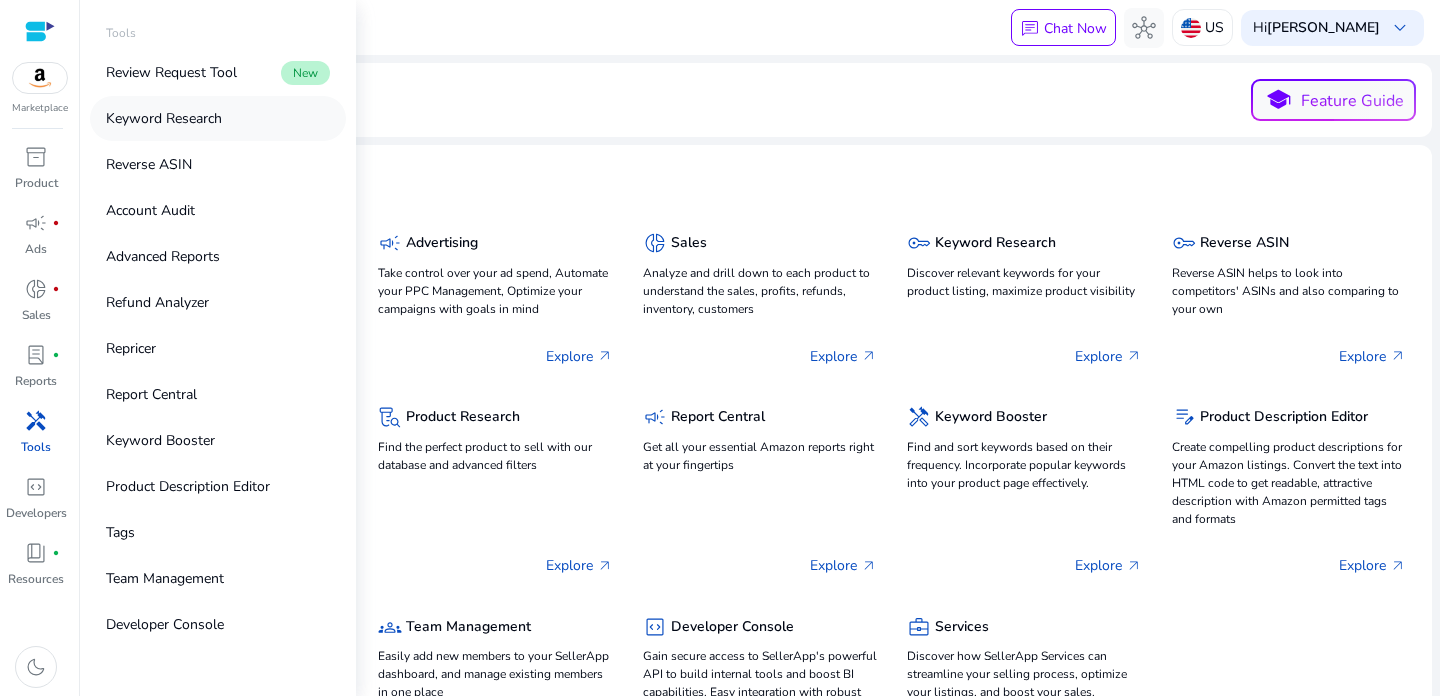 click on "Keyword Research" at bounding box center [164, 118] 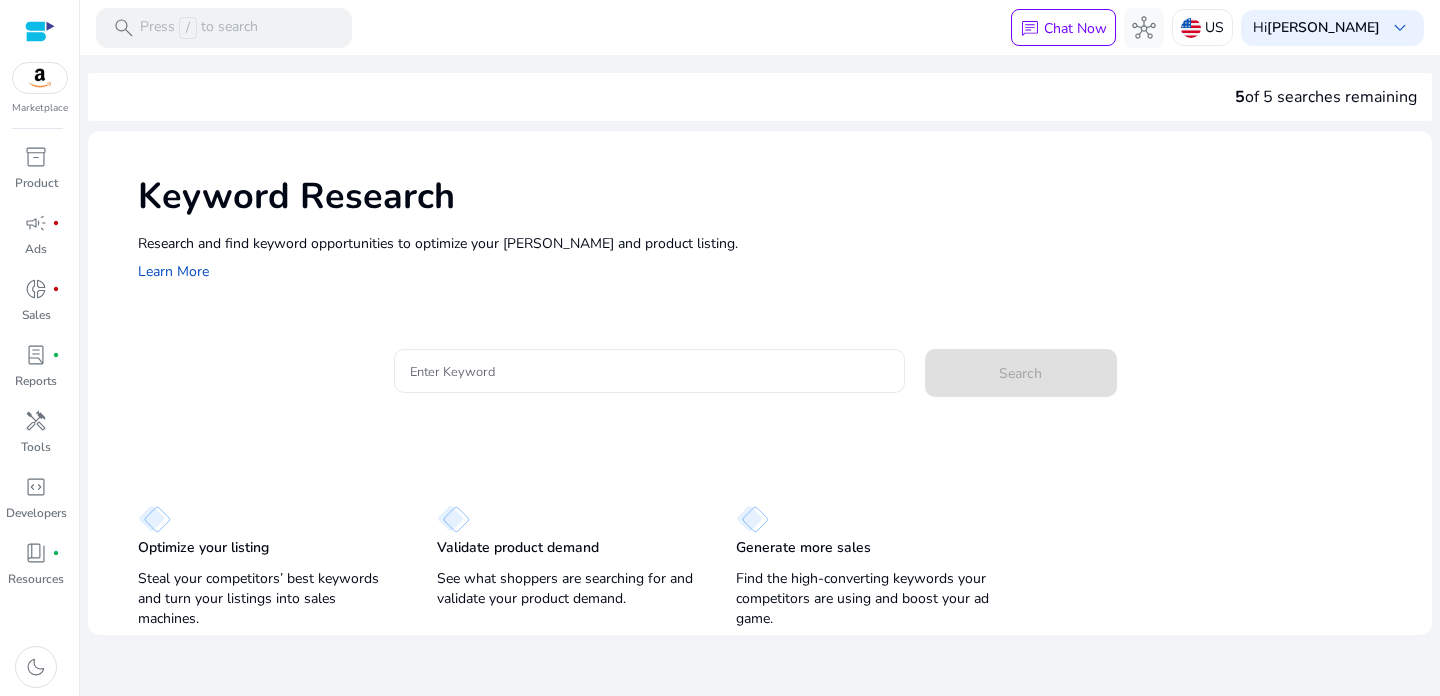 click 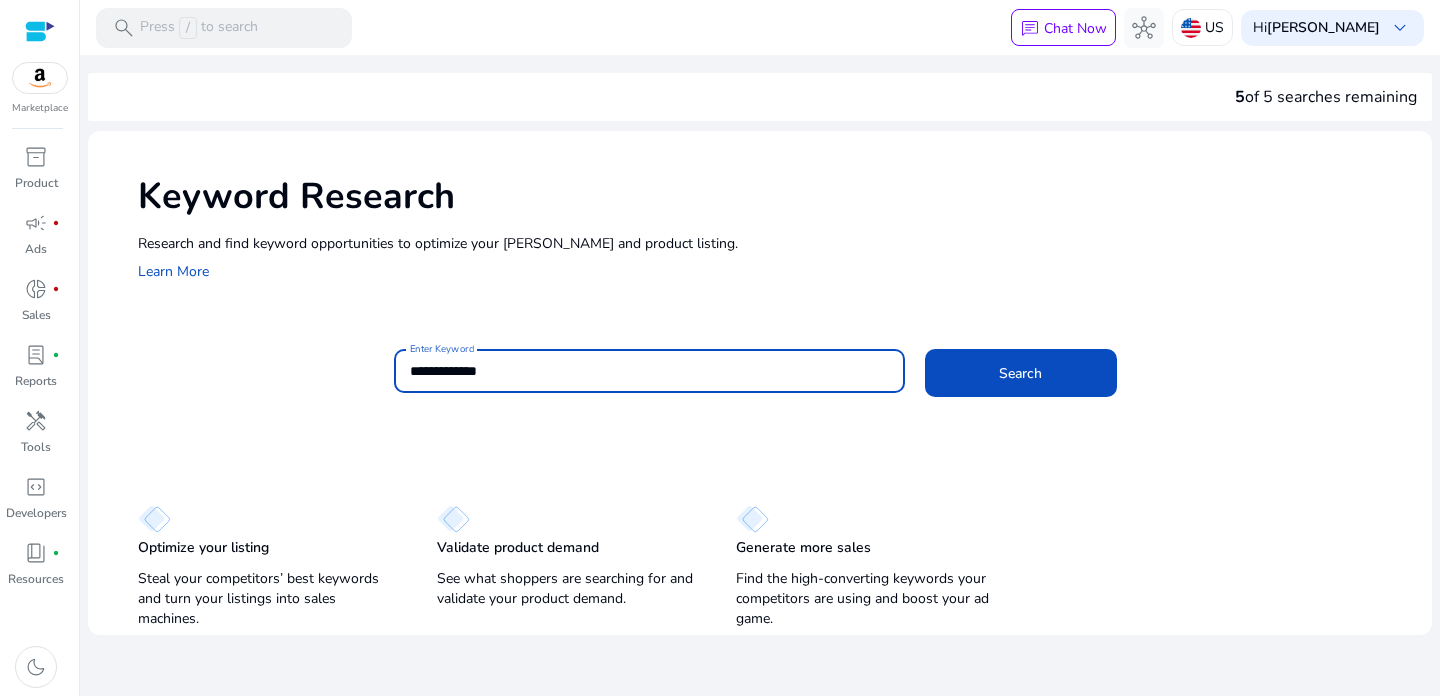 click on "**********" at bounding box center (649, 371) 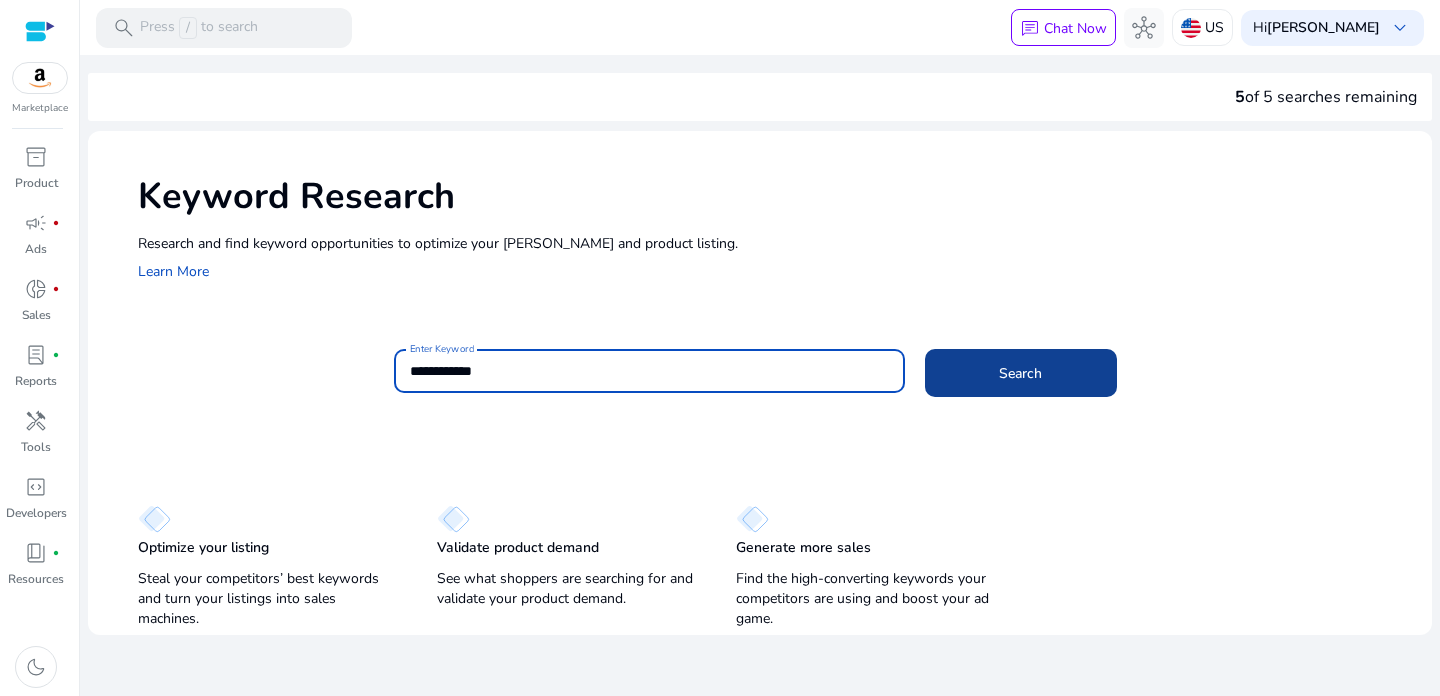 type on "**********" 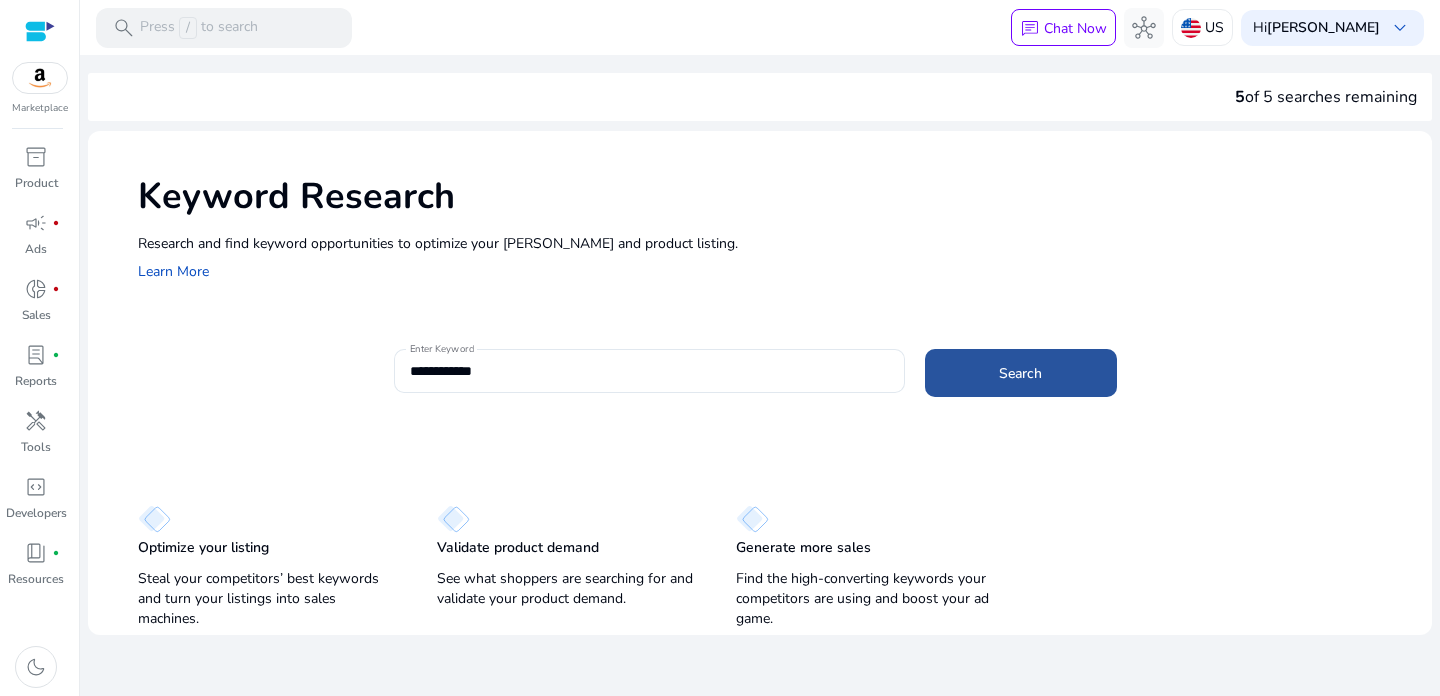 click 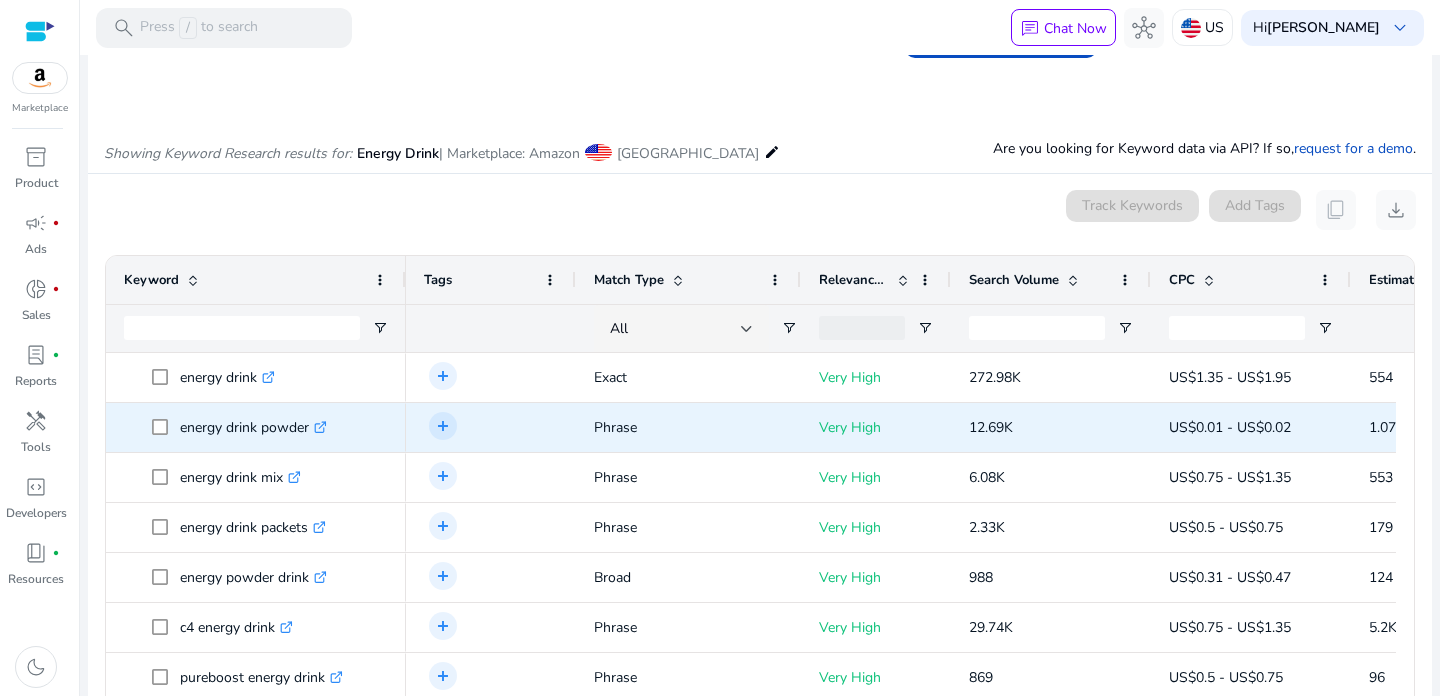 scroll, scrollTop: 238, scrollLeft: 0, axis: vertical 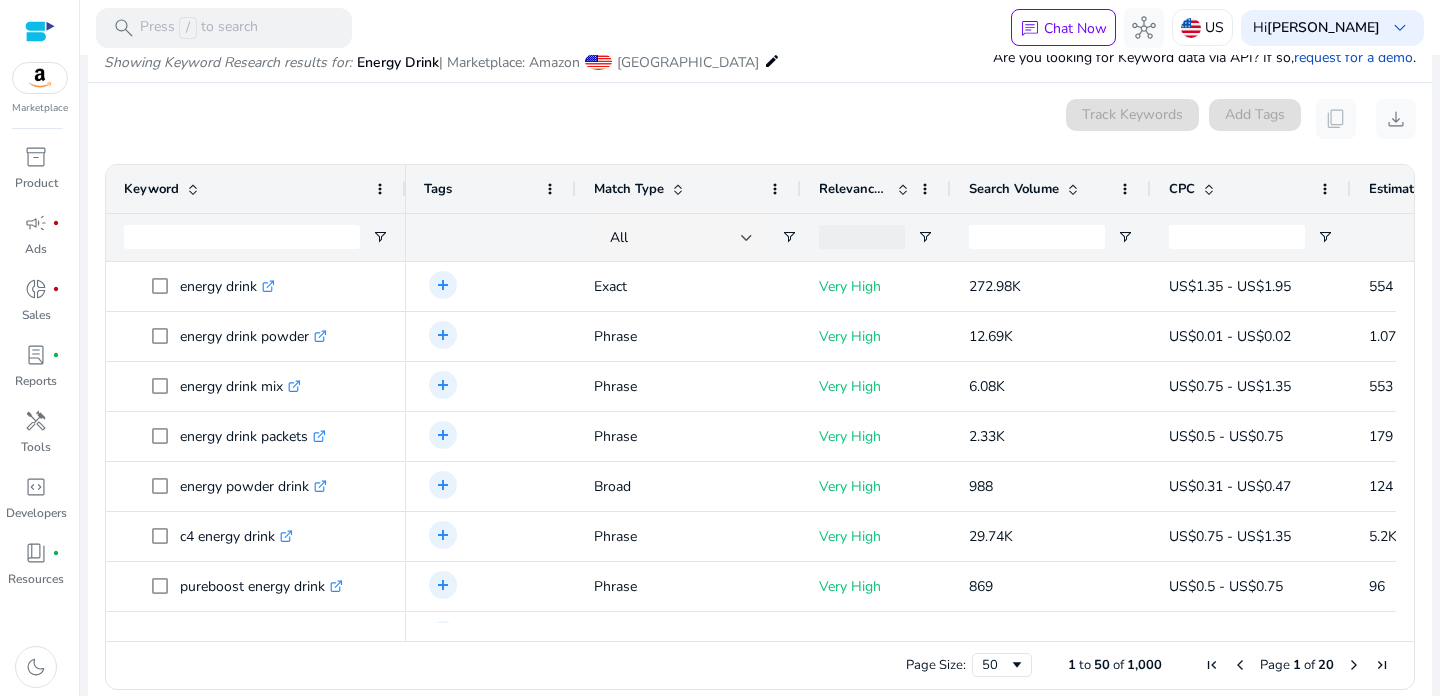 click on "edit" at bounding box center [772, 61] 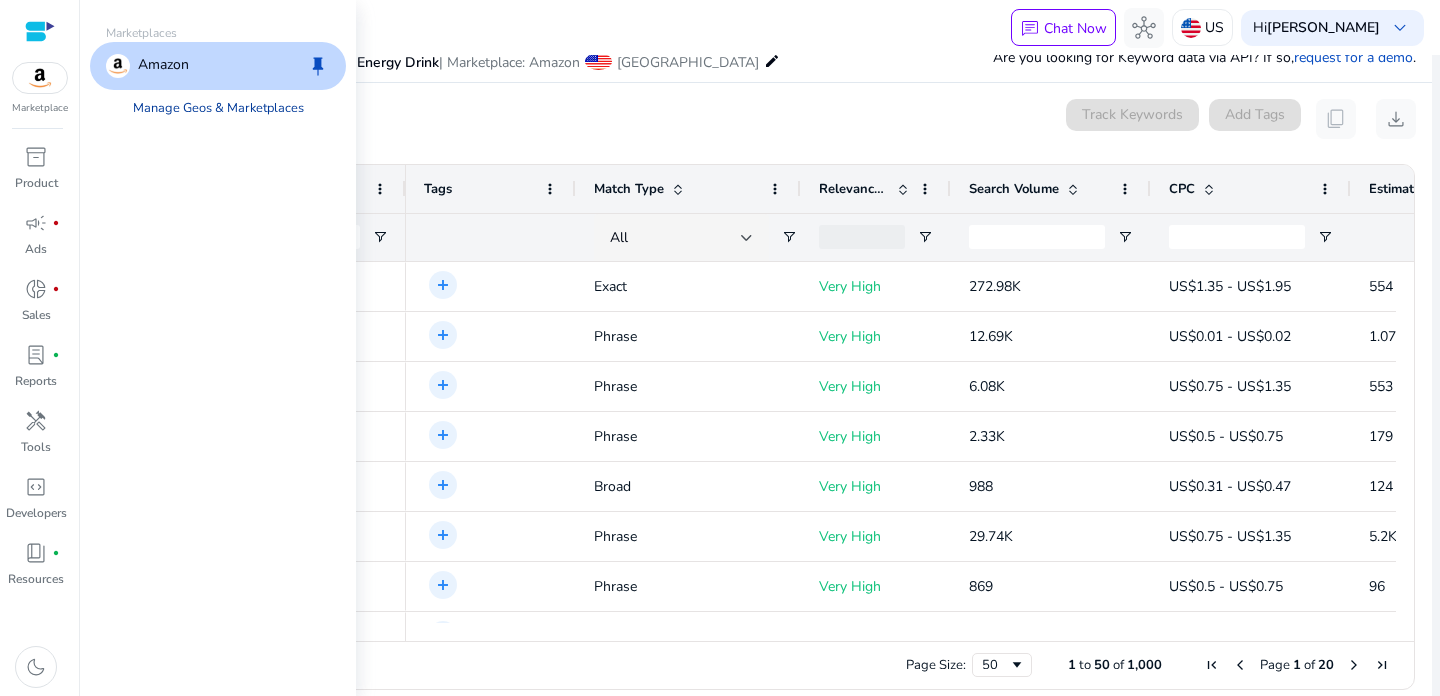 click on "Manage Geos & Marketplaces" at bounding box center [218, 108] 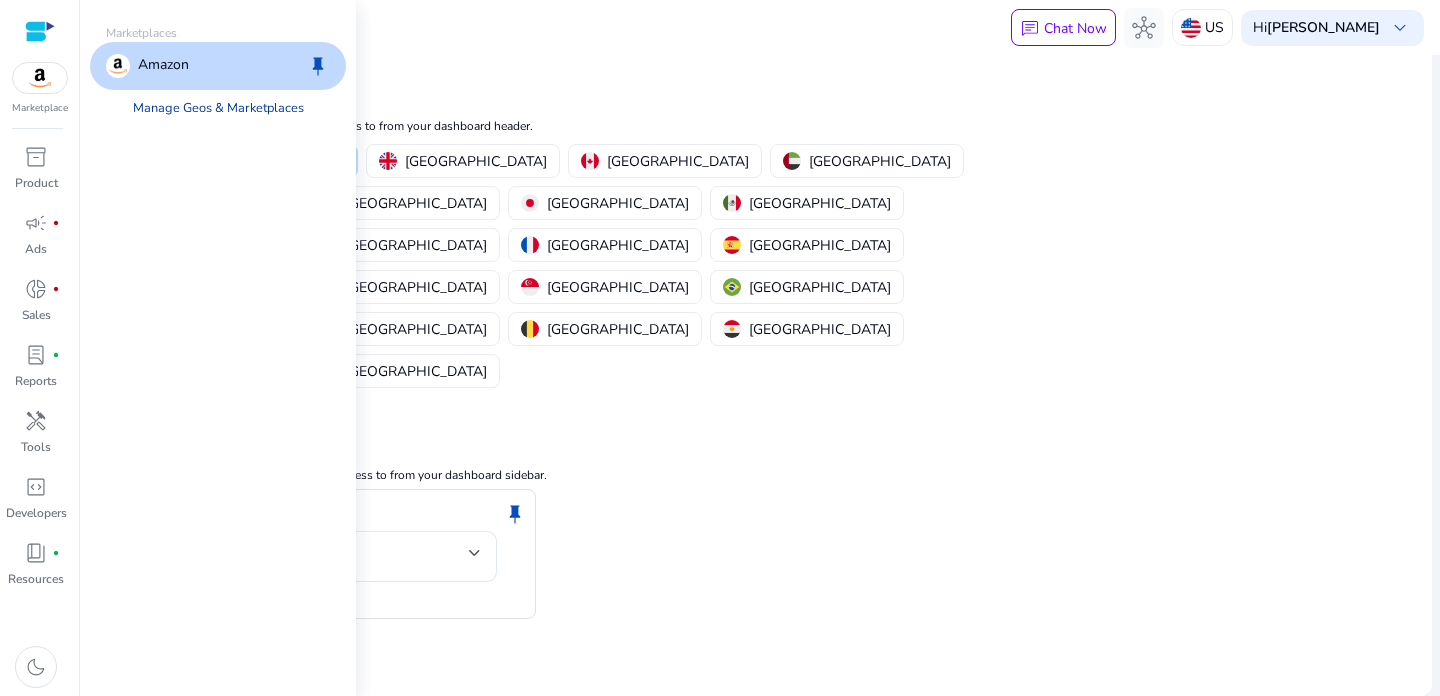 scroll, scrollTop: 0, scrollLeft: 0, axis: both 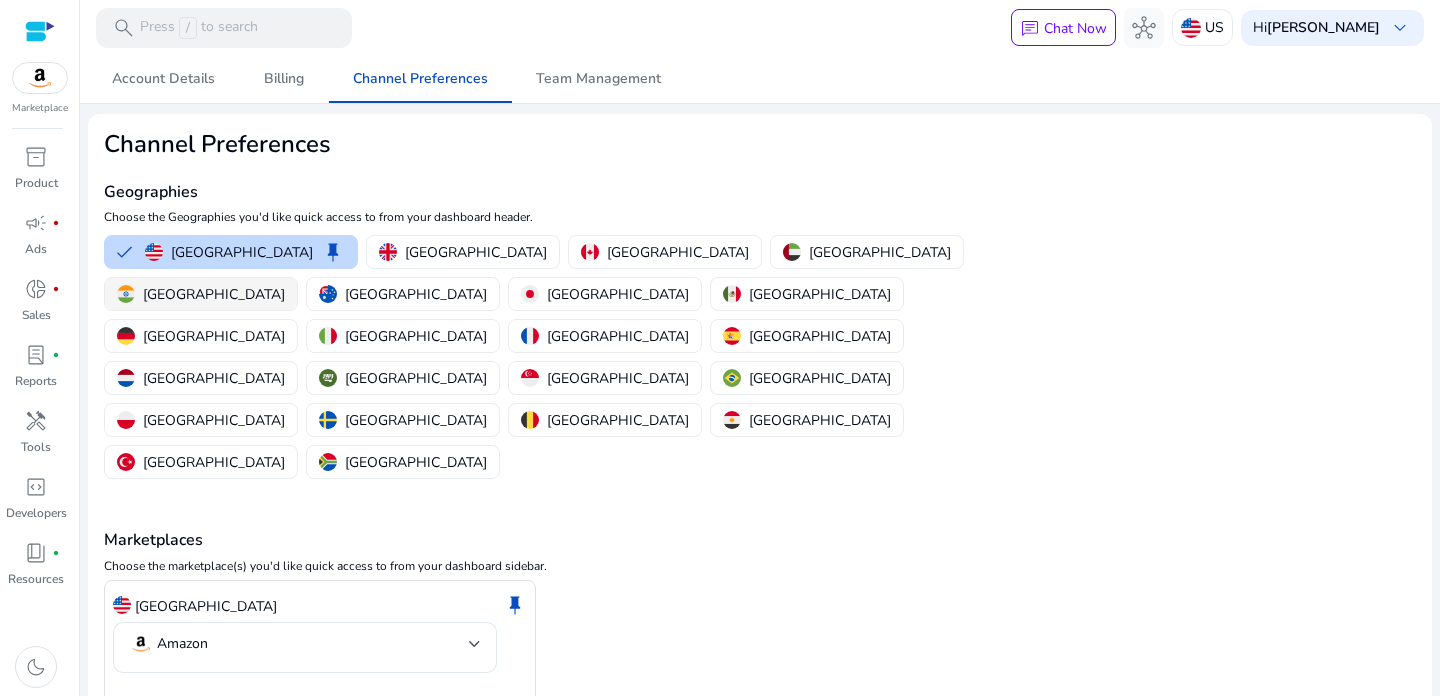 click at bounding box center [126, 294] 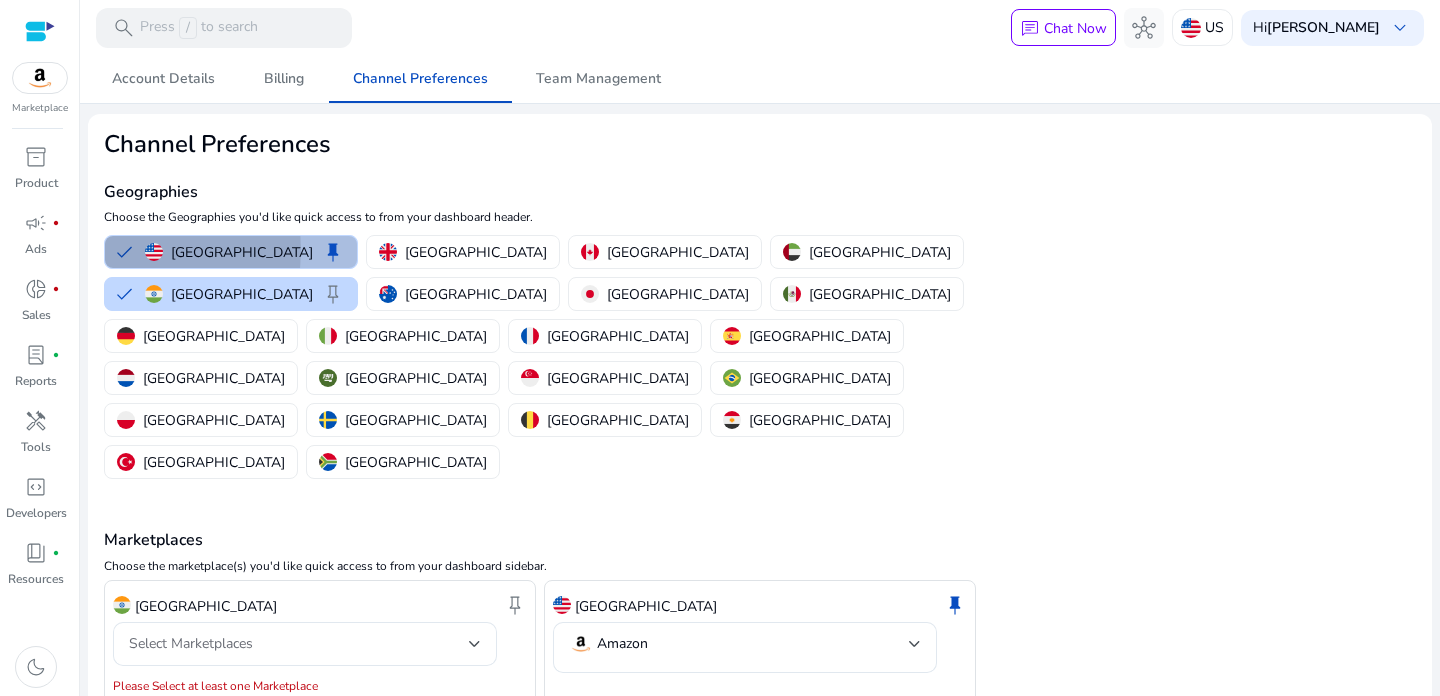 click on "United States   keep" at bounding box center (231, 252) 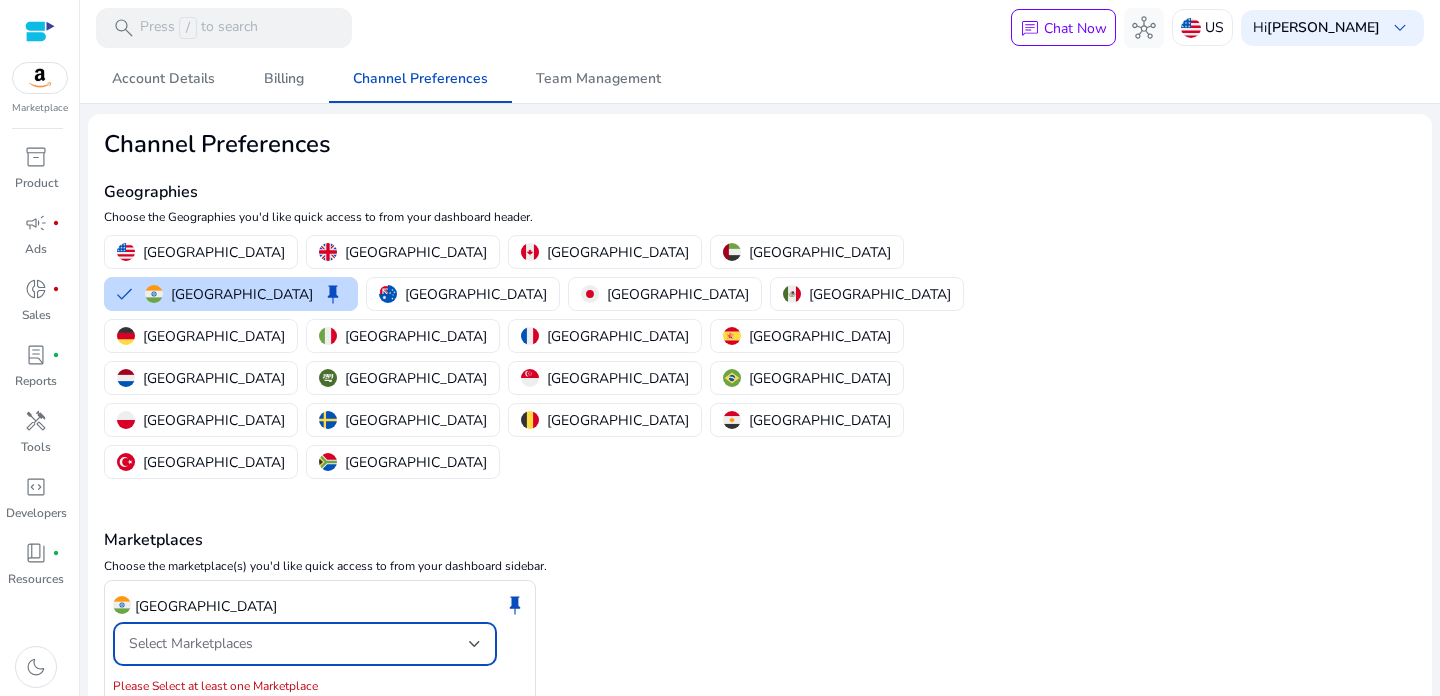 click on "Select Marketplaces" at bounding box center (191, 643) 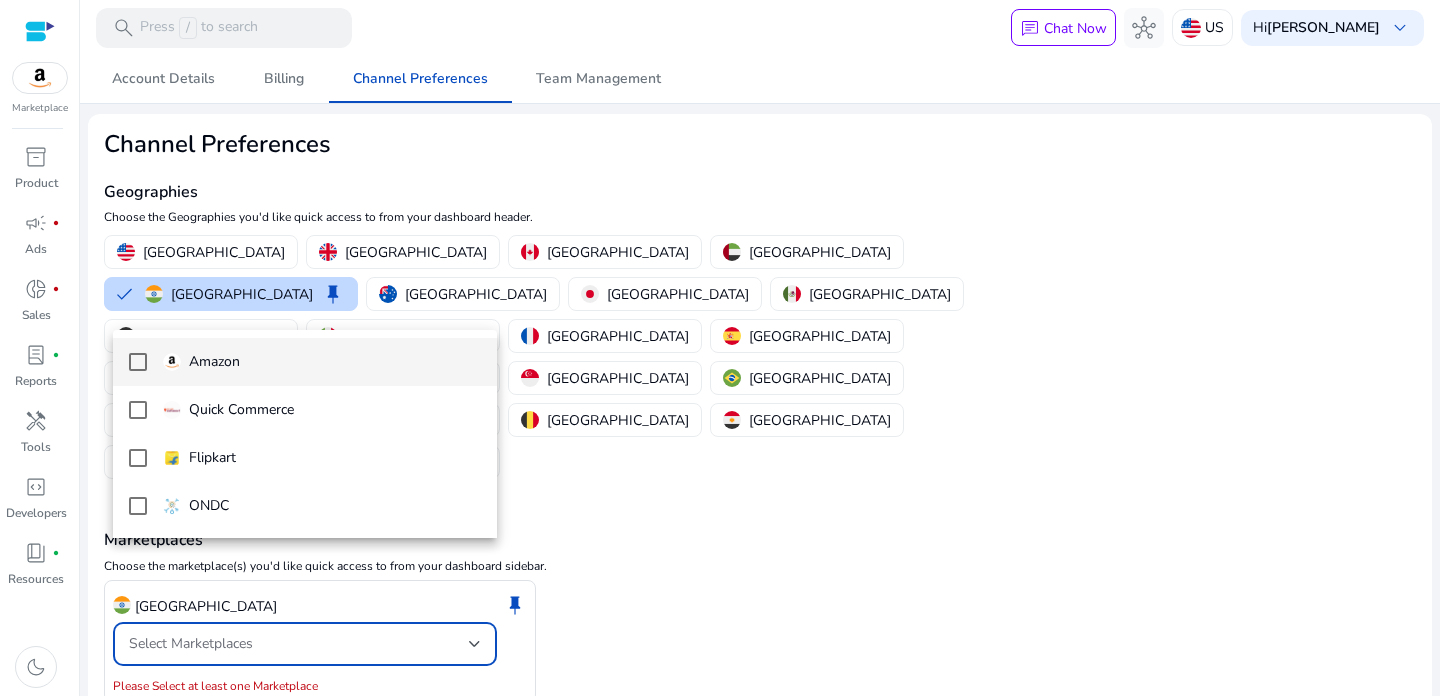 click on "Amazon" at bounding box center [214, 362] 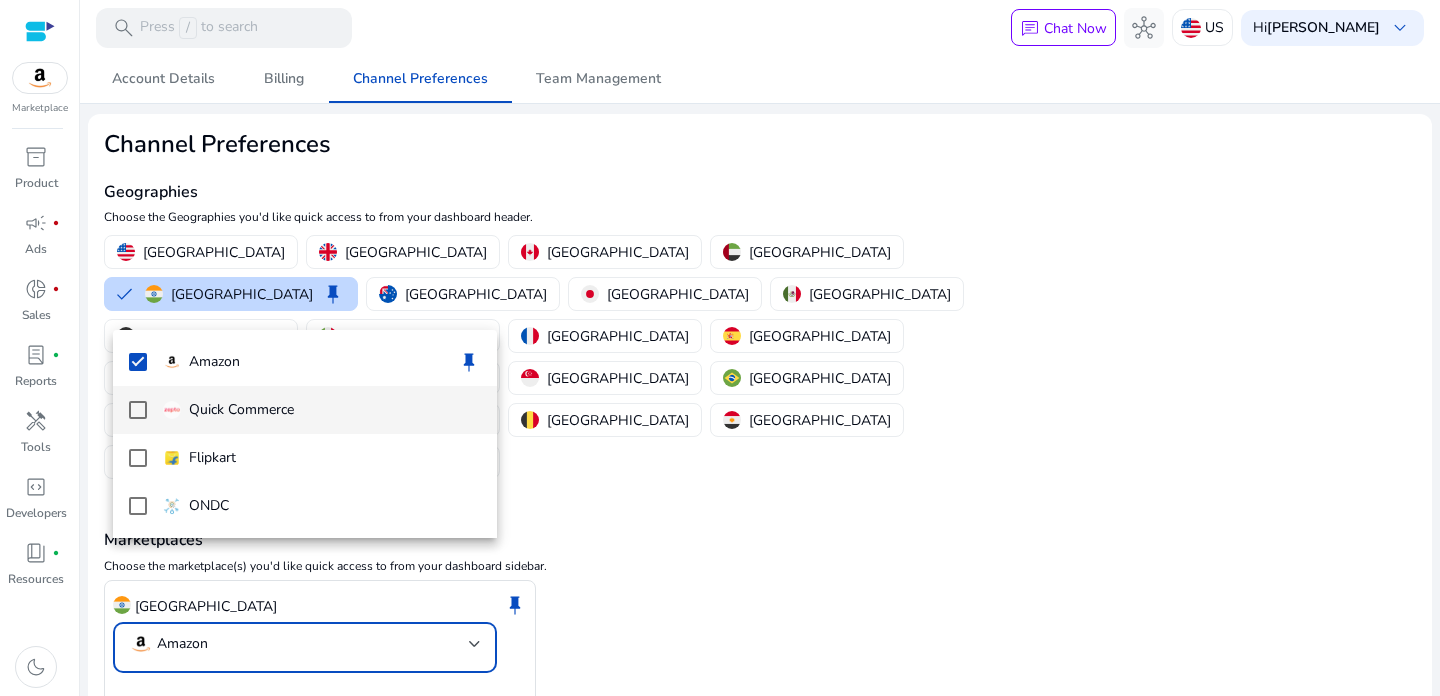 click at bounding box center [138, 410] 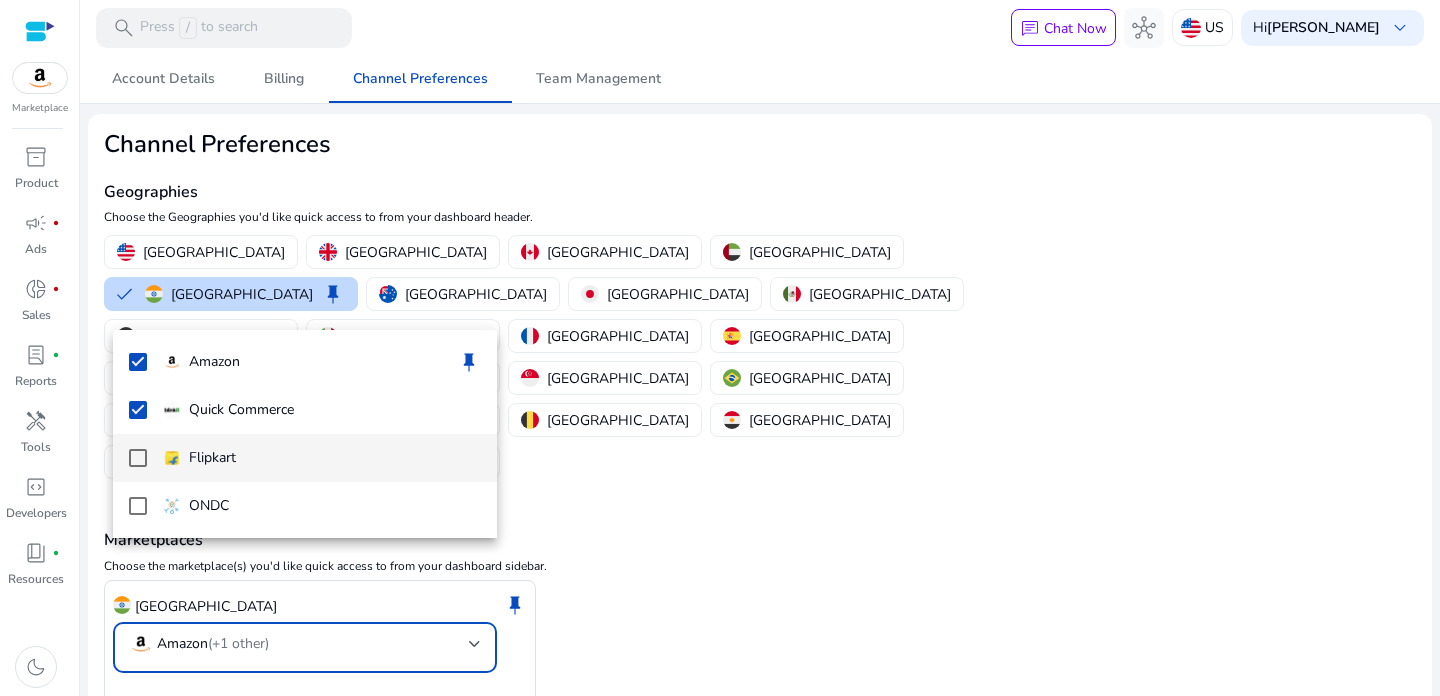 click at bounding box center [138, 458] 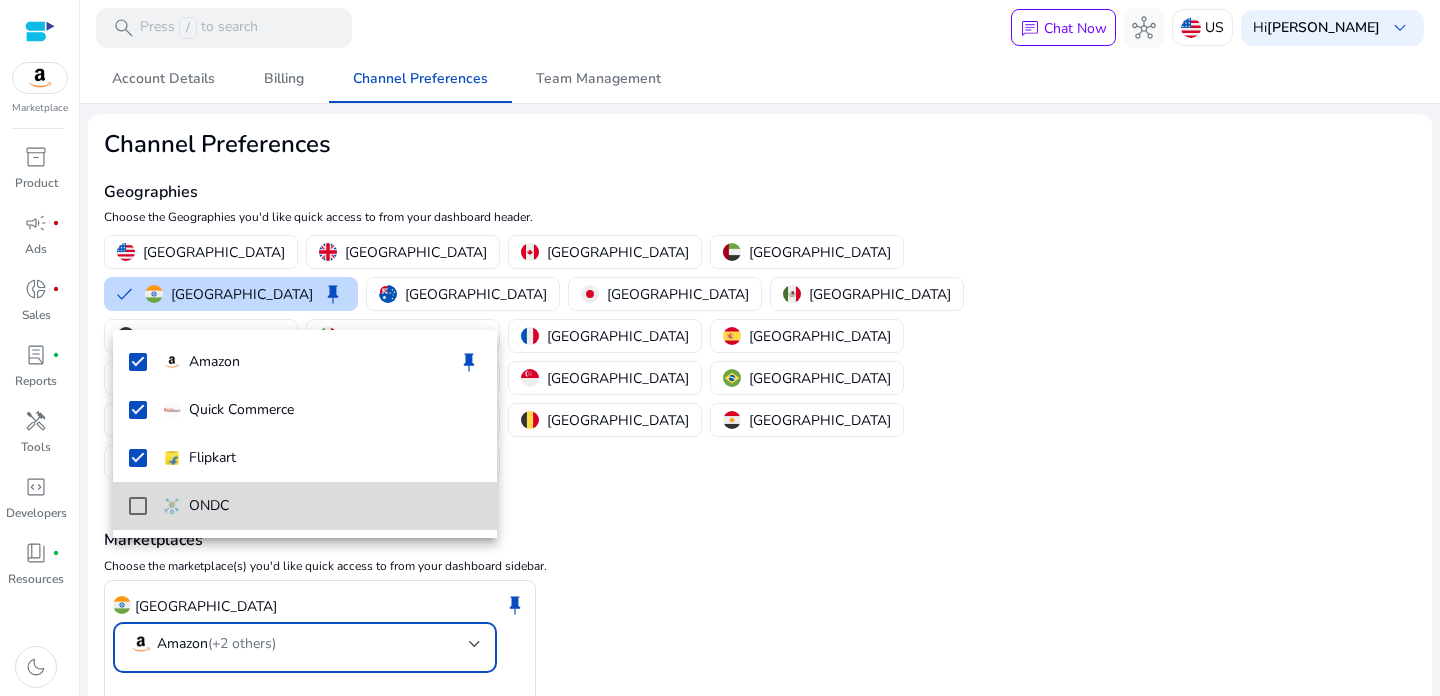 click at bounding box center [138, 506] 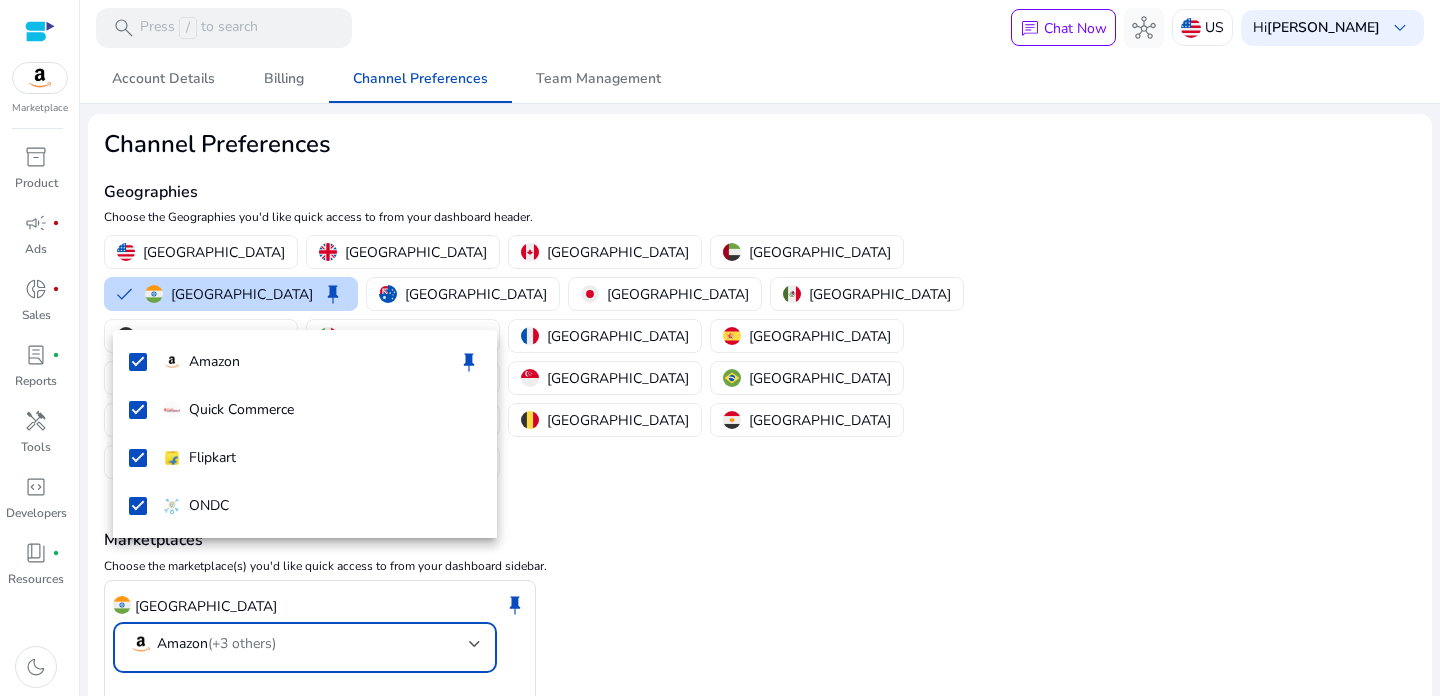 click at bounding box center [720, 348] 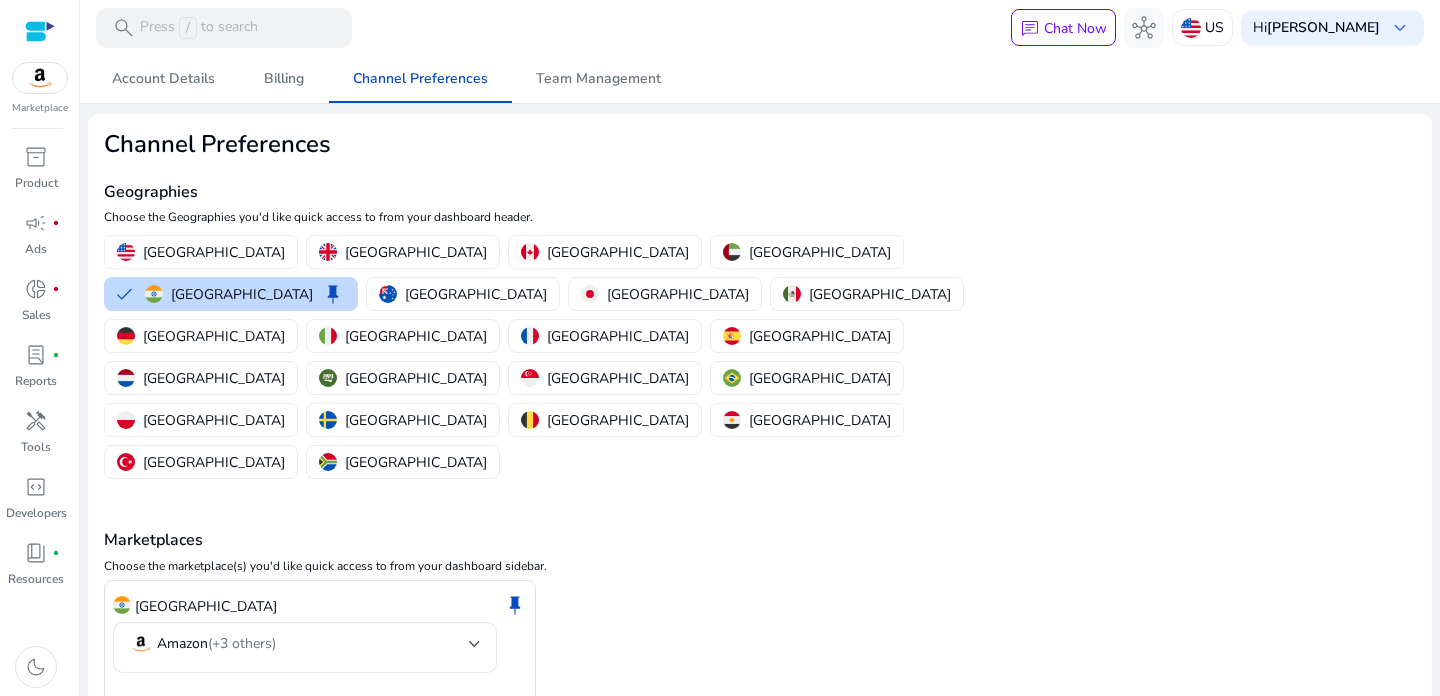 click on "Save Preferences" 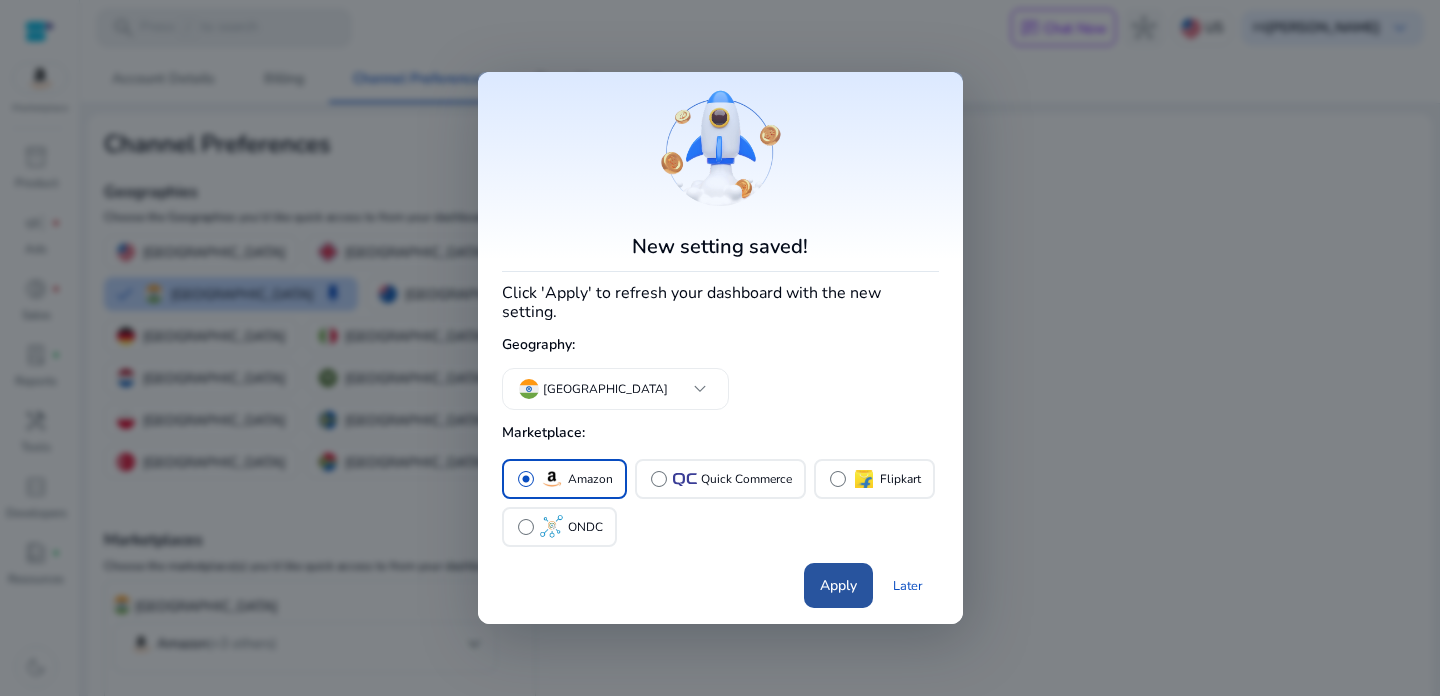 click on "Apply" at bounding box center (838, 585) 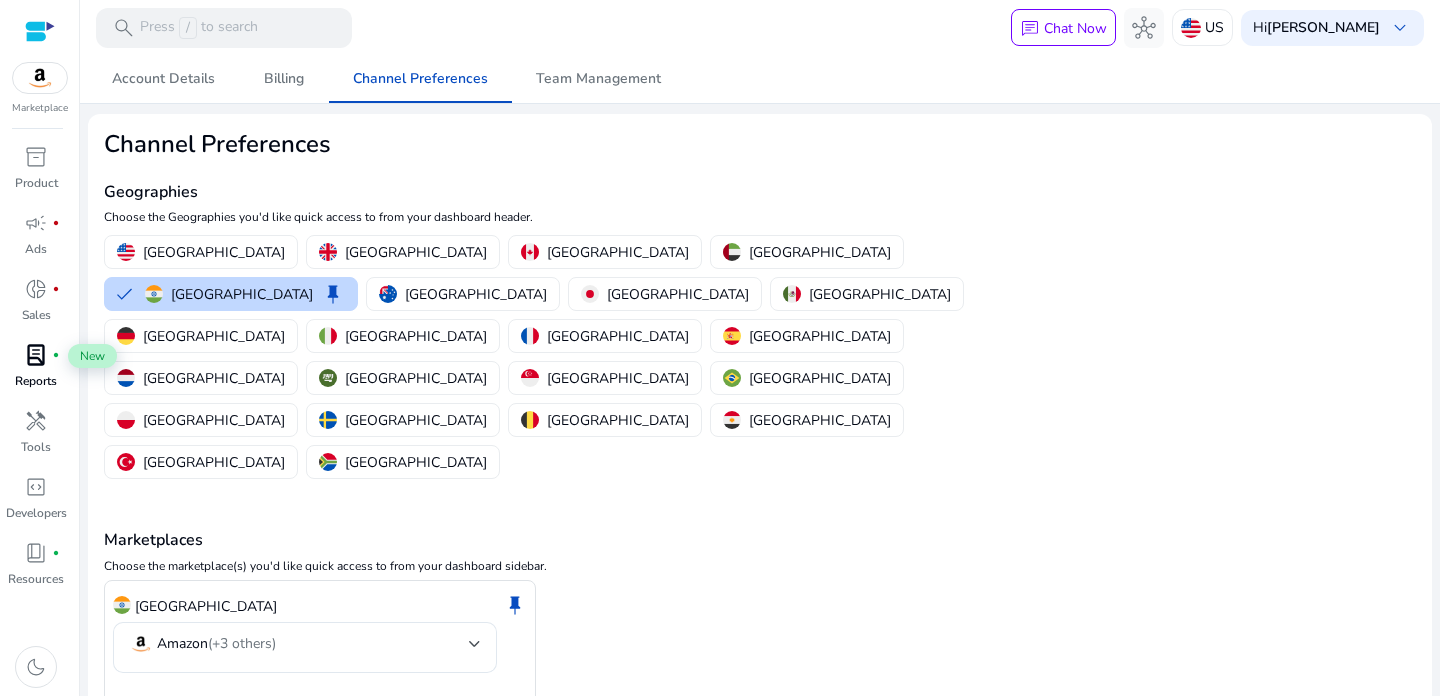 click on "lab_profile" at bounding box center [36, 355] 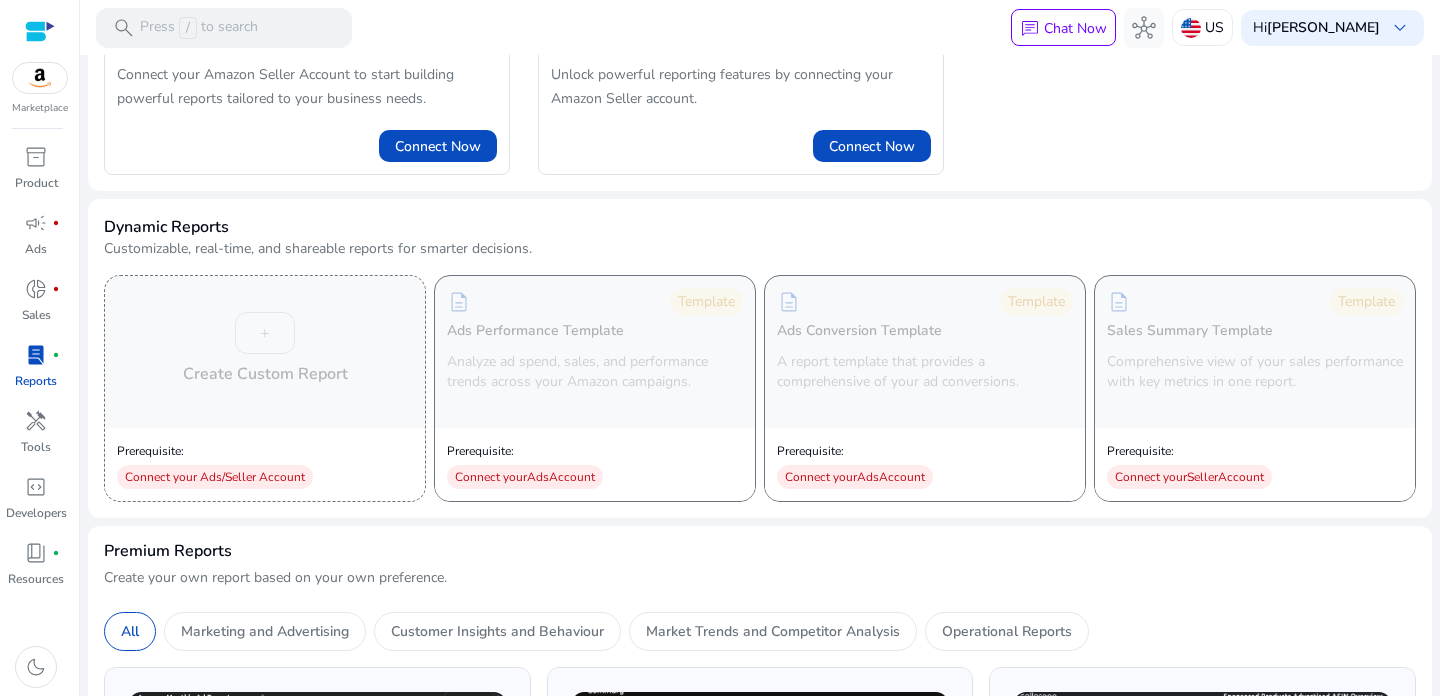 scroll, scrollTop: 0, scrollLeft: 0, axis: both 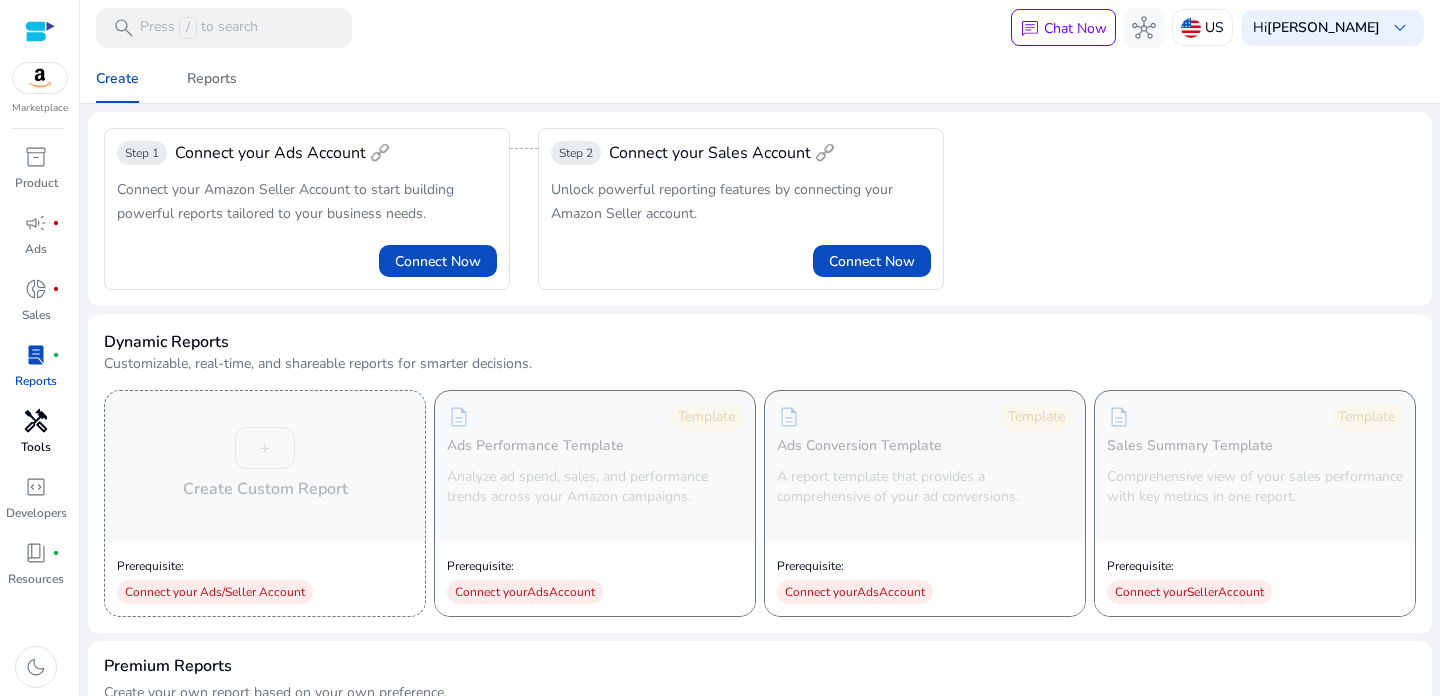 click on "handyman" at bounding box center (36, 421) 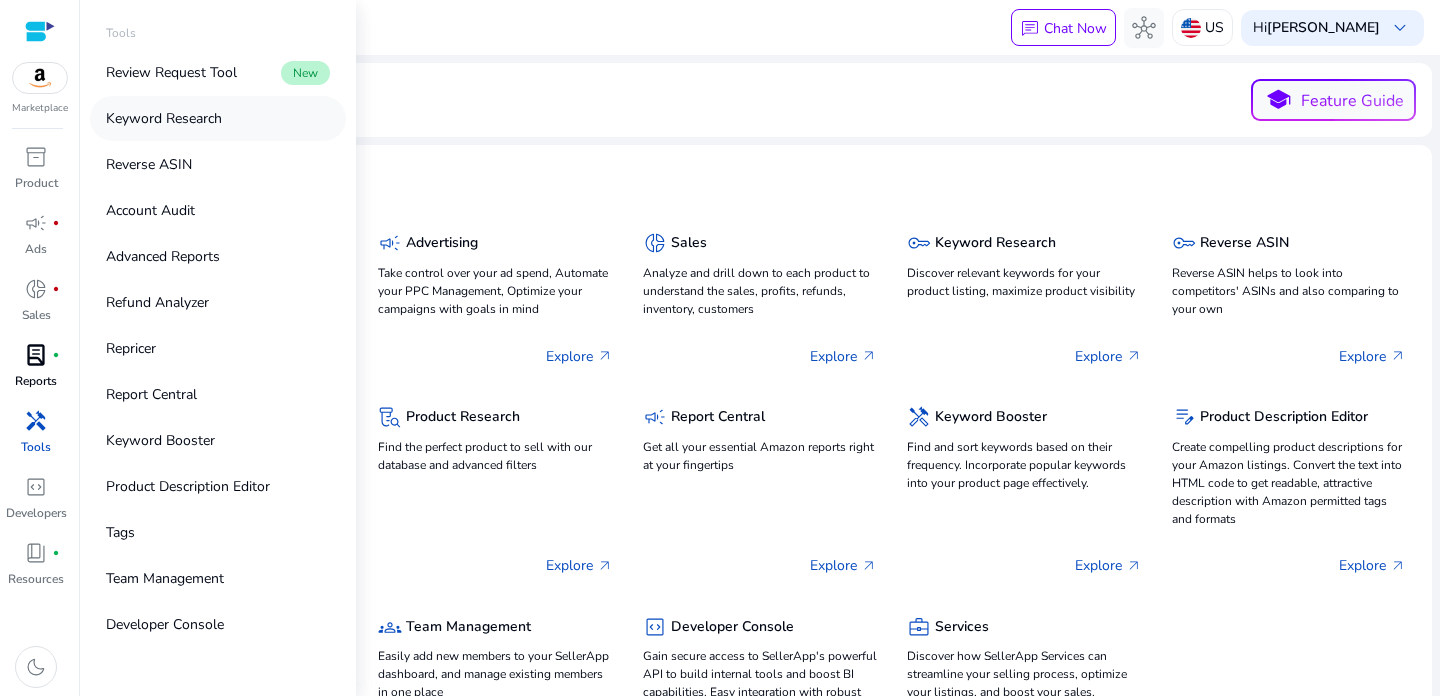 click on "Keyword Research" at bounding box center [164, 118] 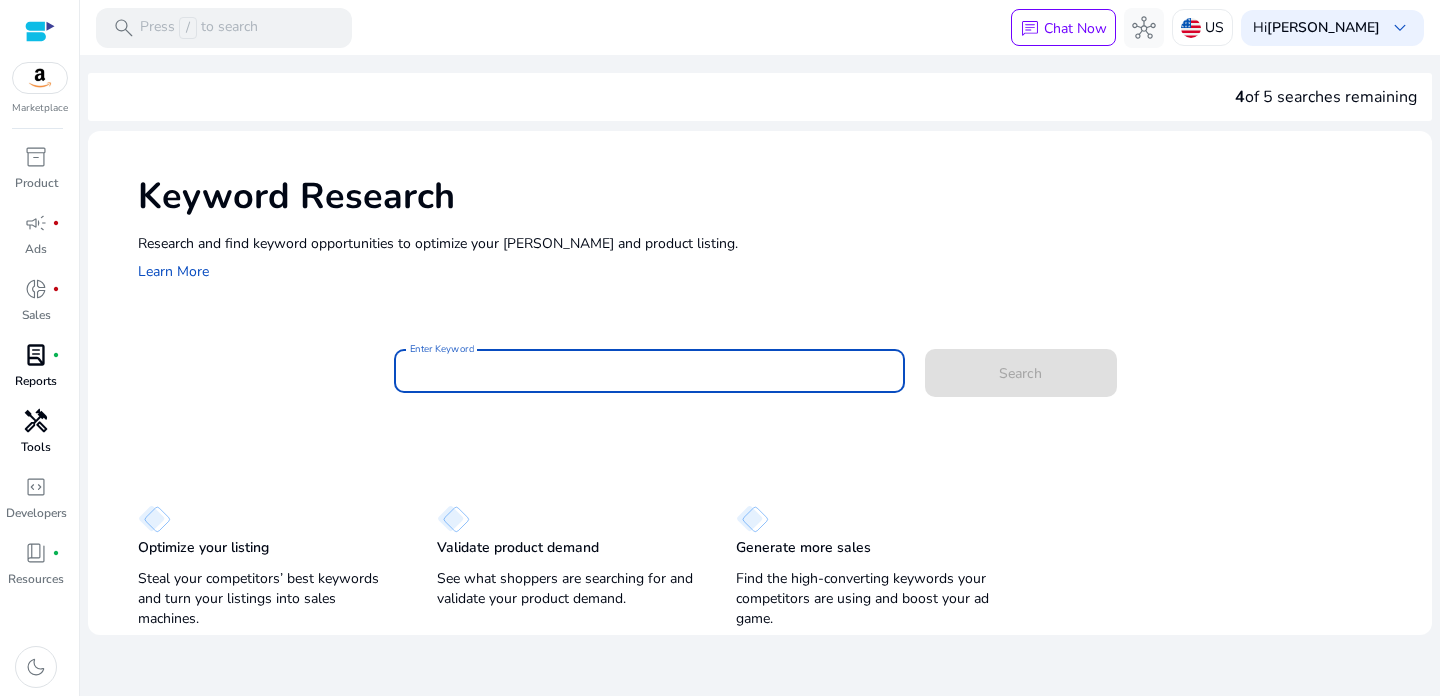 click on "Enter Keyword" at bounding box center [649, 371] 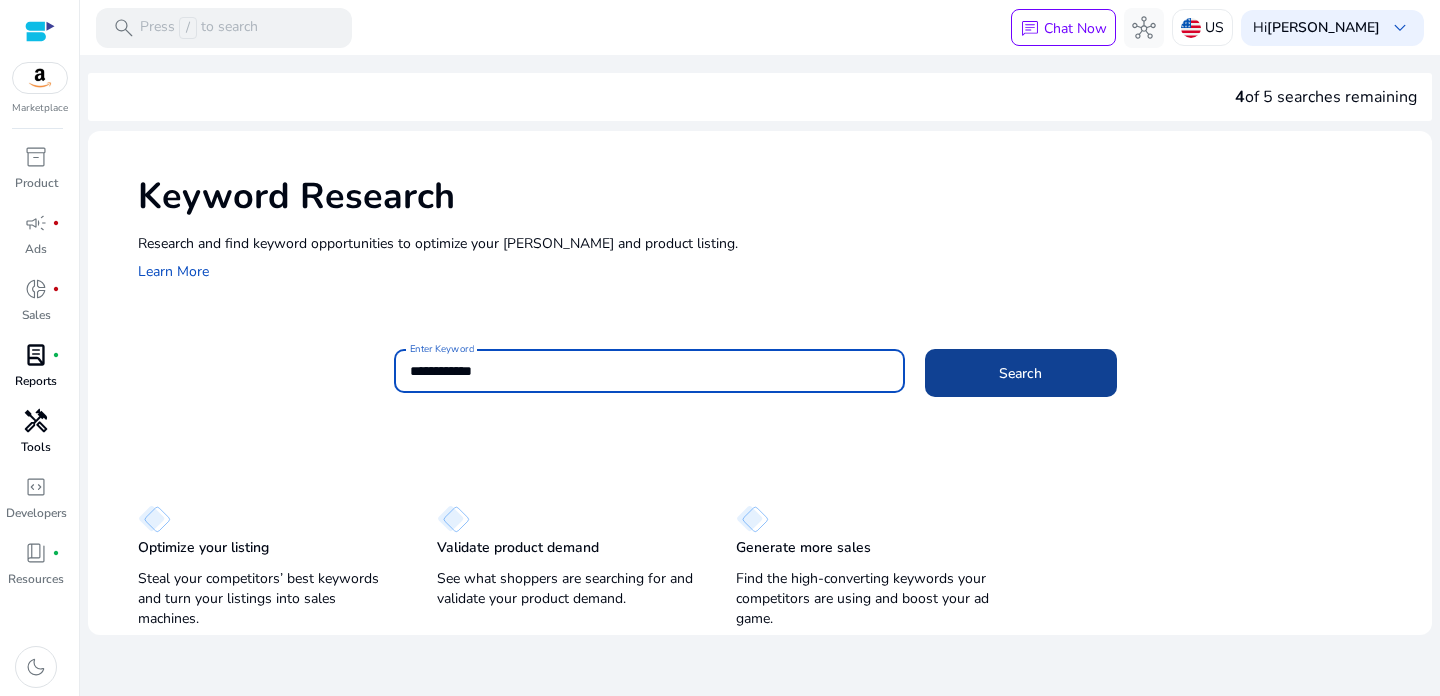 type on "**********" 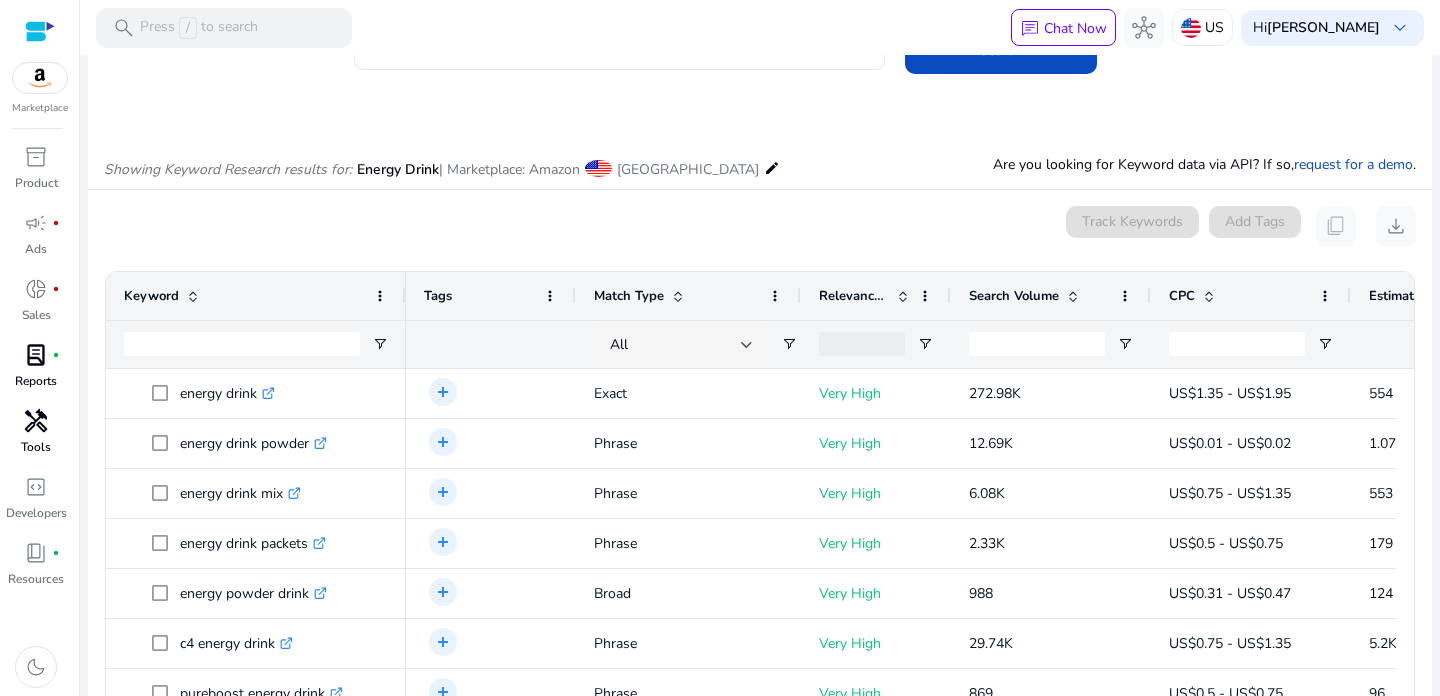 scroll, scrollTop: 66, scrollLeft: 0, axis: vertical 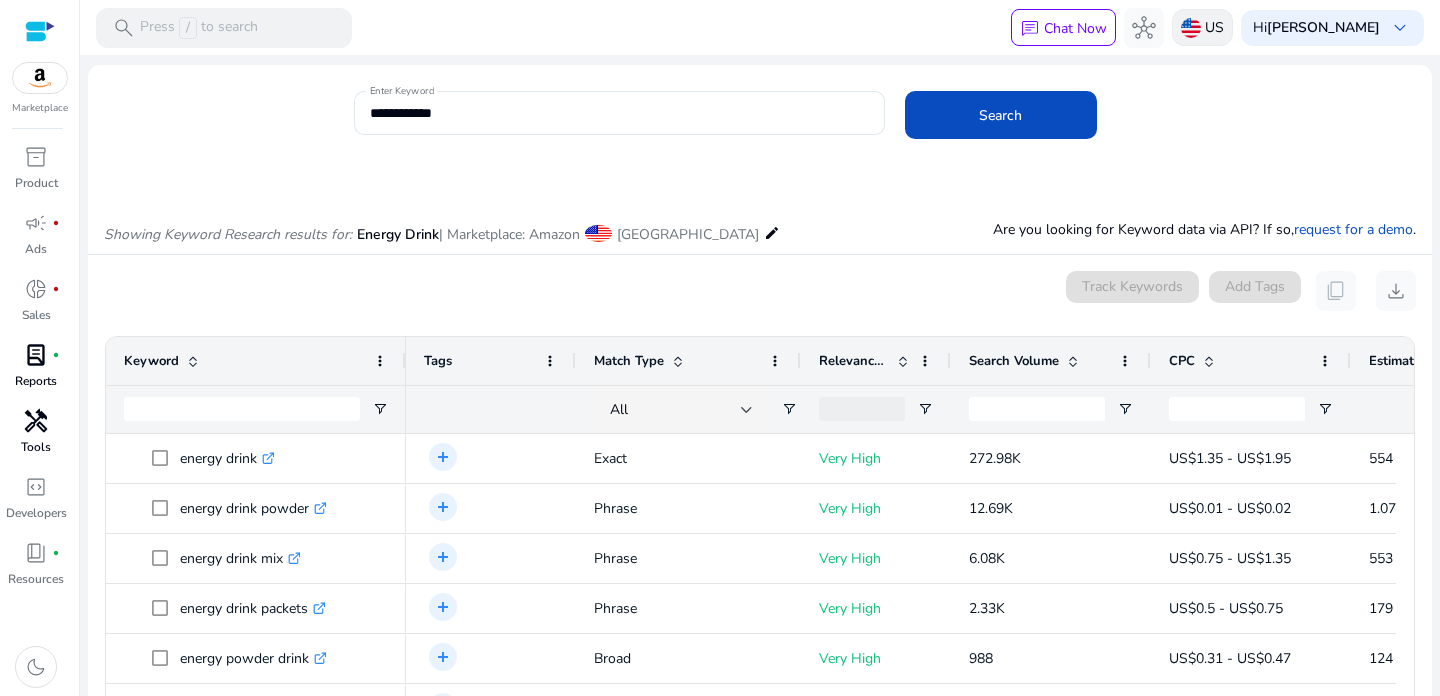 click on "US" at bounding box center (1214, 27) 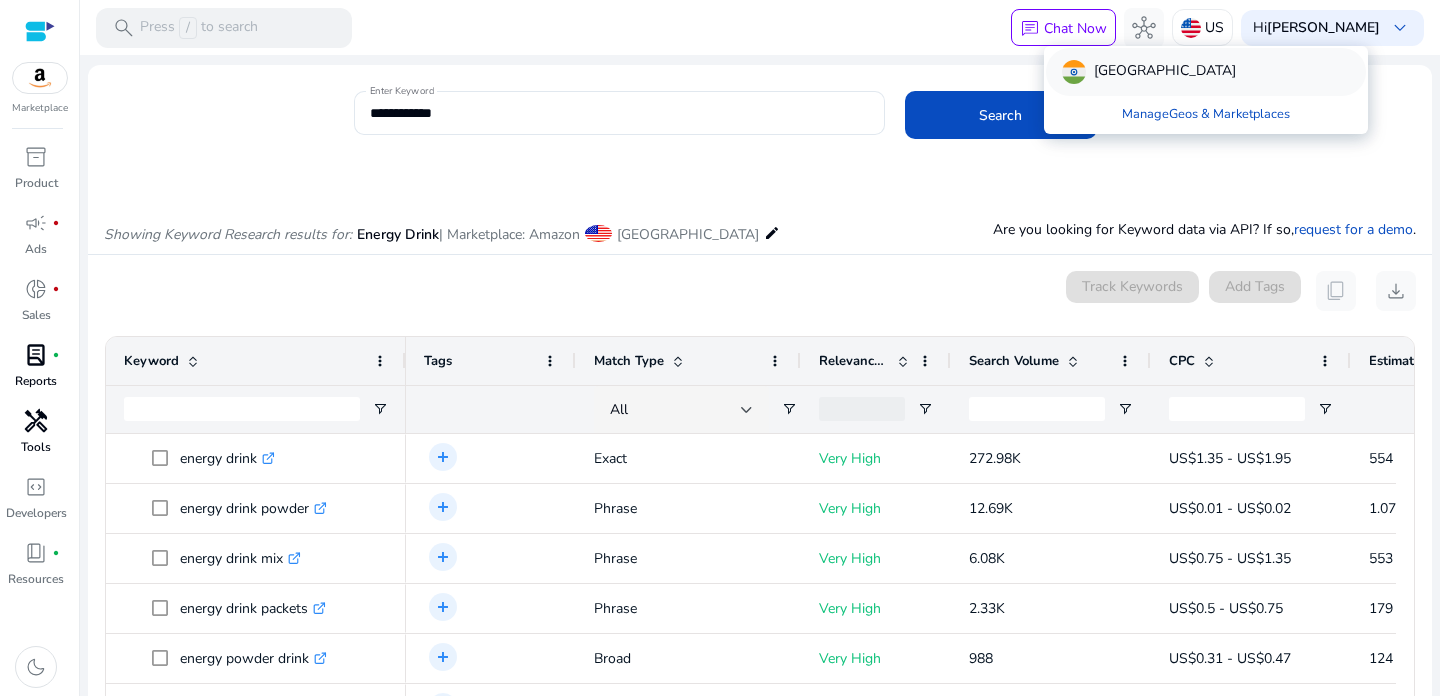click on "[GEOGRAPHIC_DATA]" at bounding box center [1206, 72] 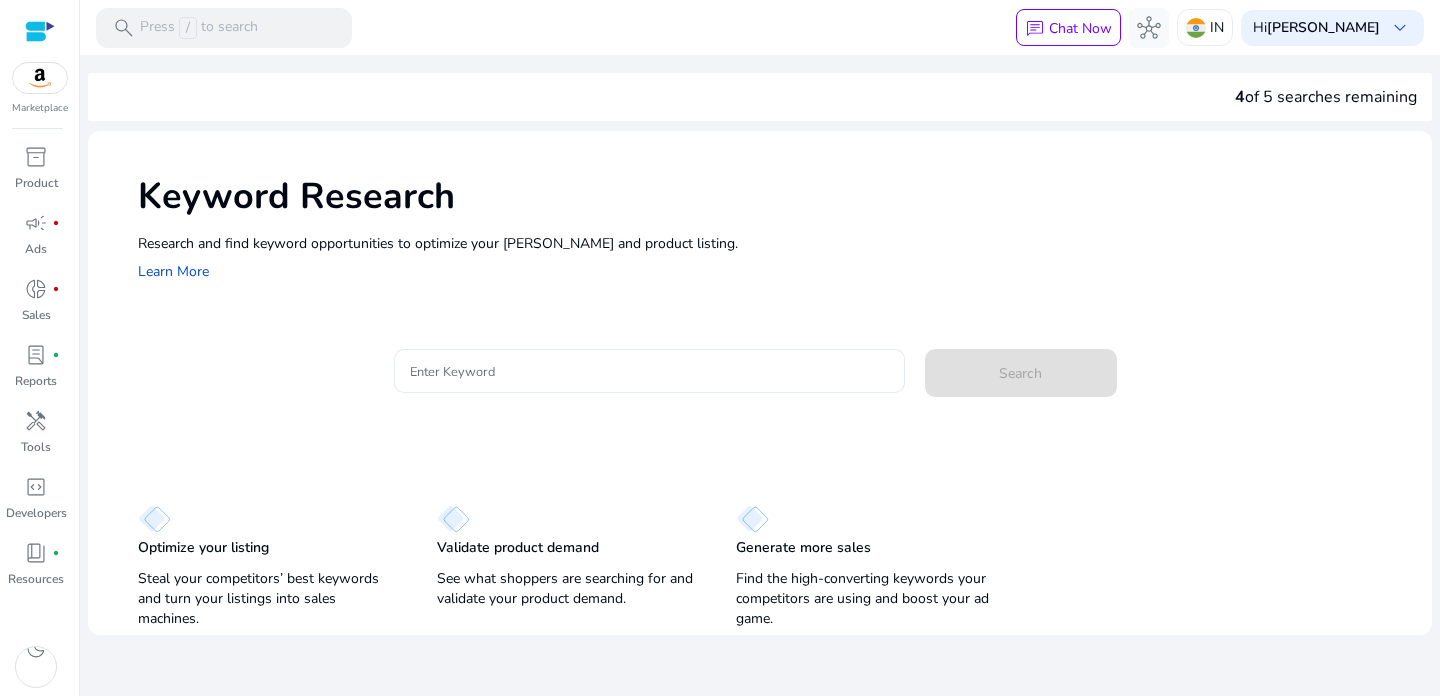 click on "Enter Keyword" at bounding box center [649, 371] 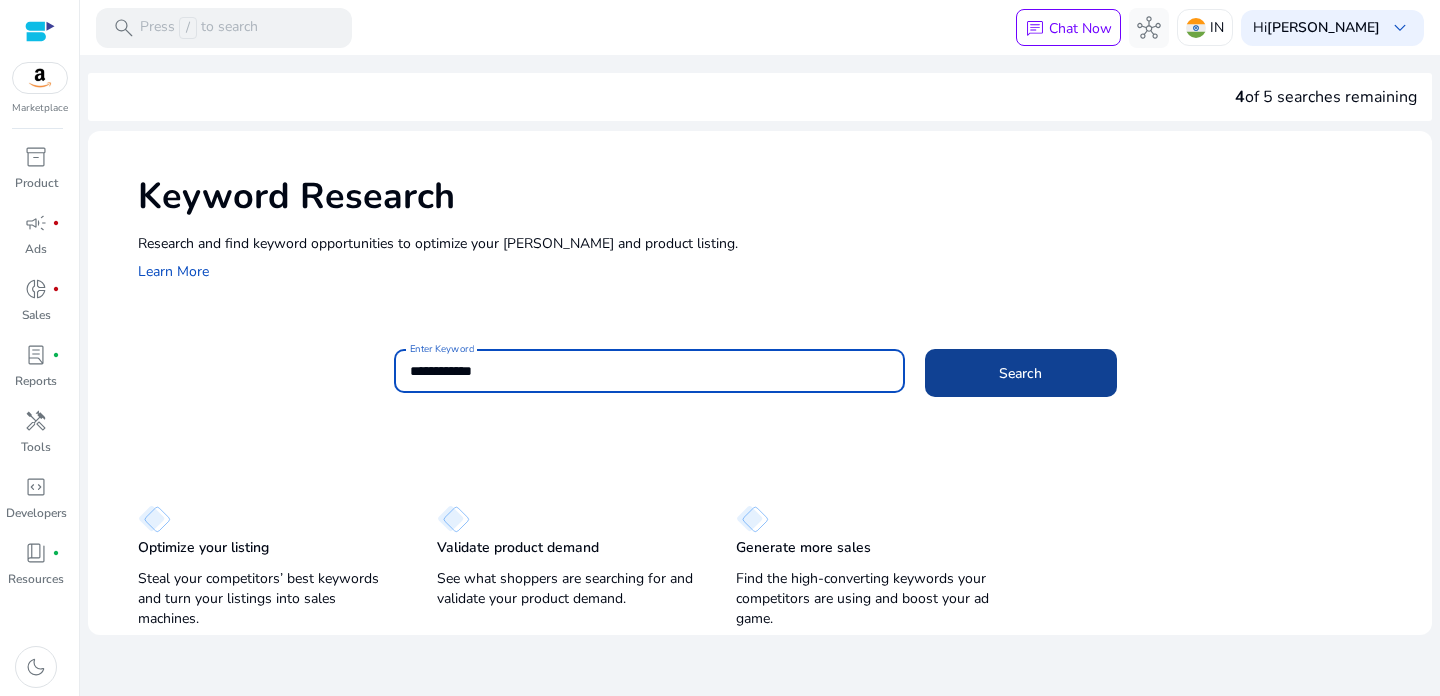 type on "**********" 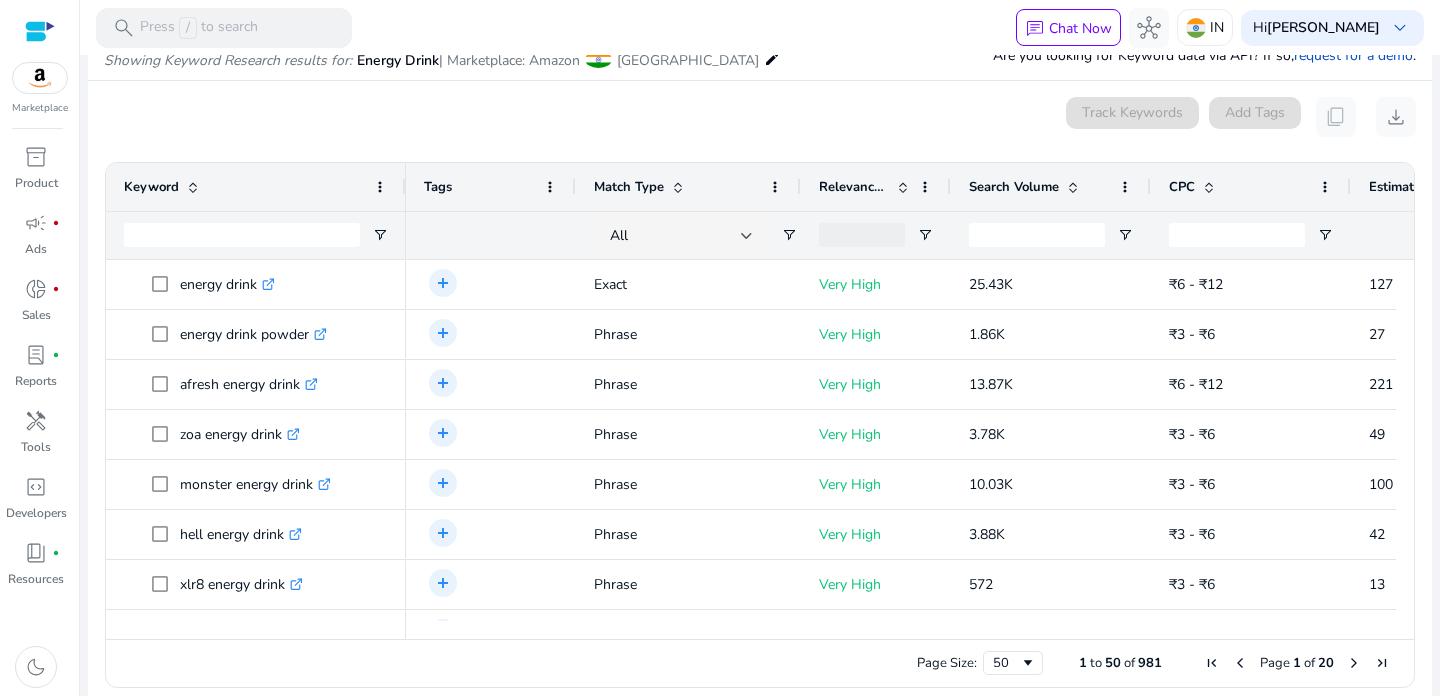 scroll, scrollTop: 242, scrollLeft: 0, axis: vertical 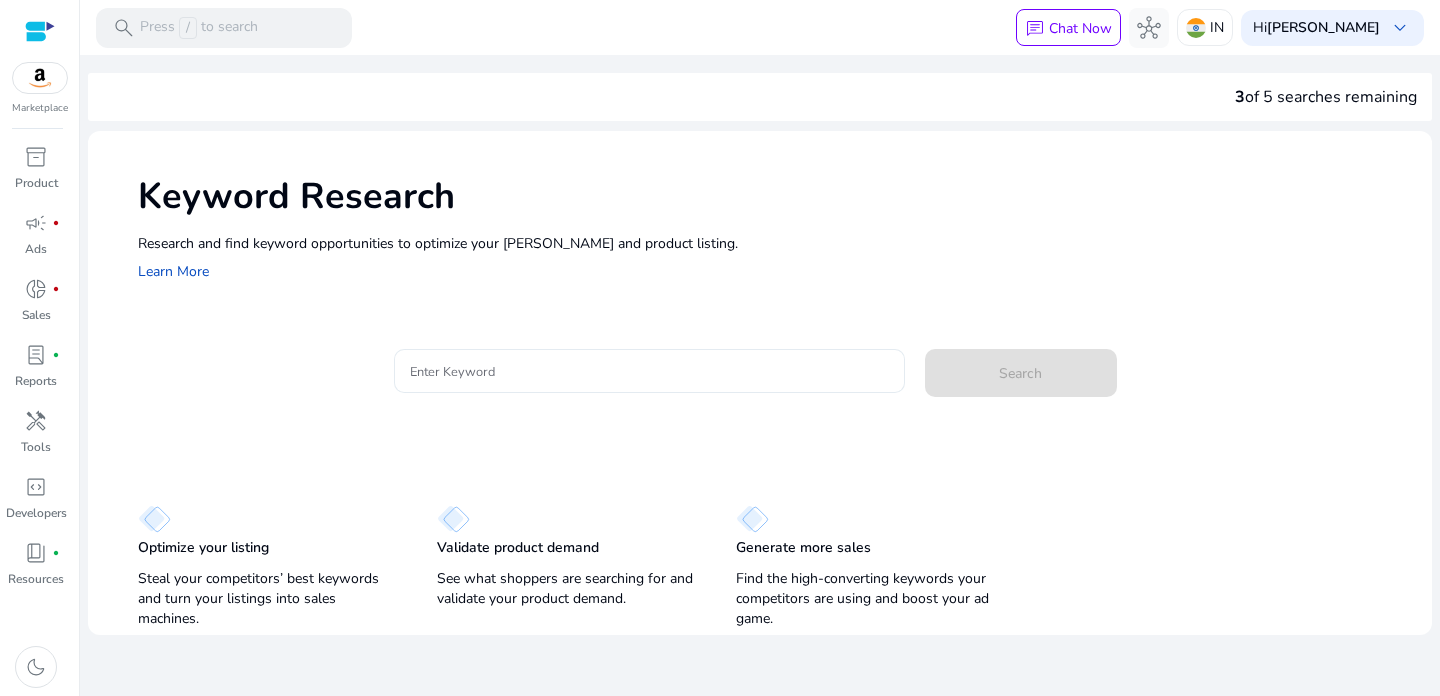 click on "Enter Keyword" at bounding box center (649, 371) 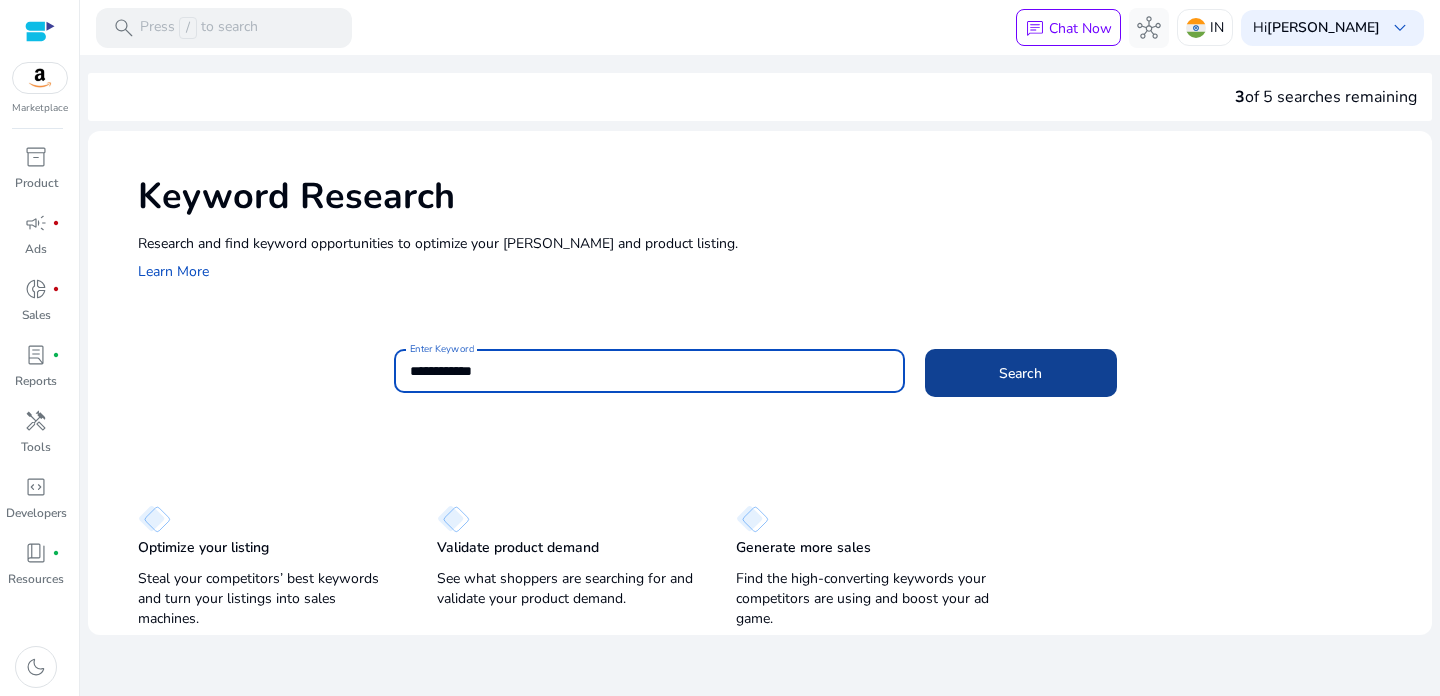 type on "**********" 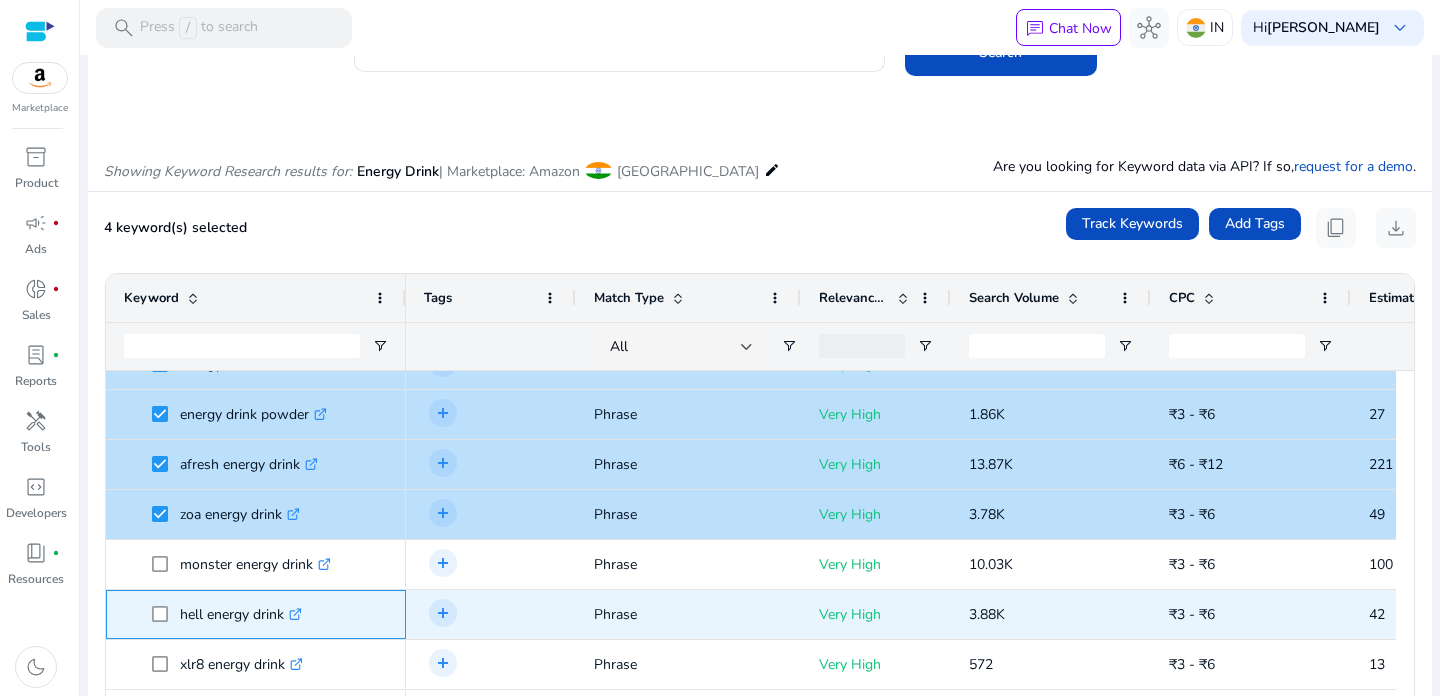 click on "hell energy drink  .st0{fill:#2c8af8}" at bounding box center (256, 614) 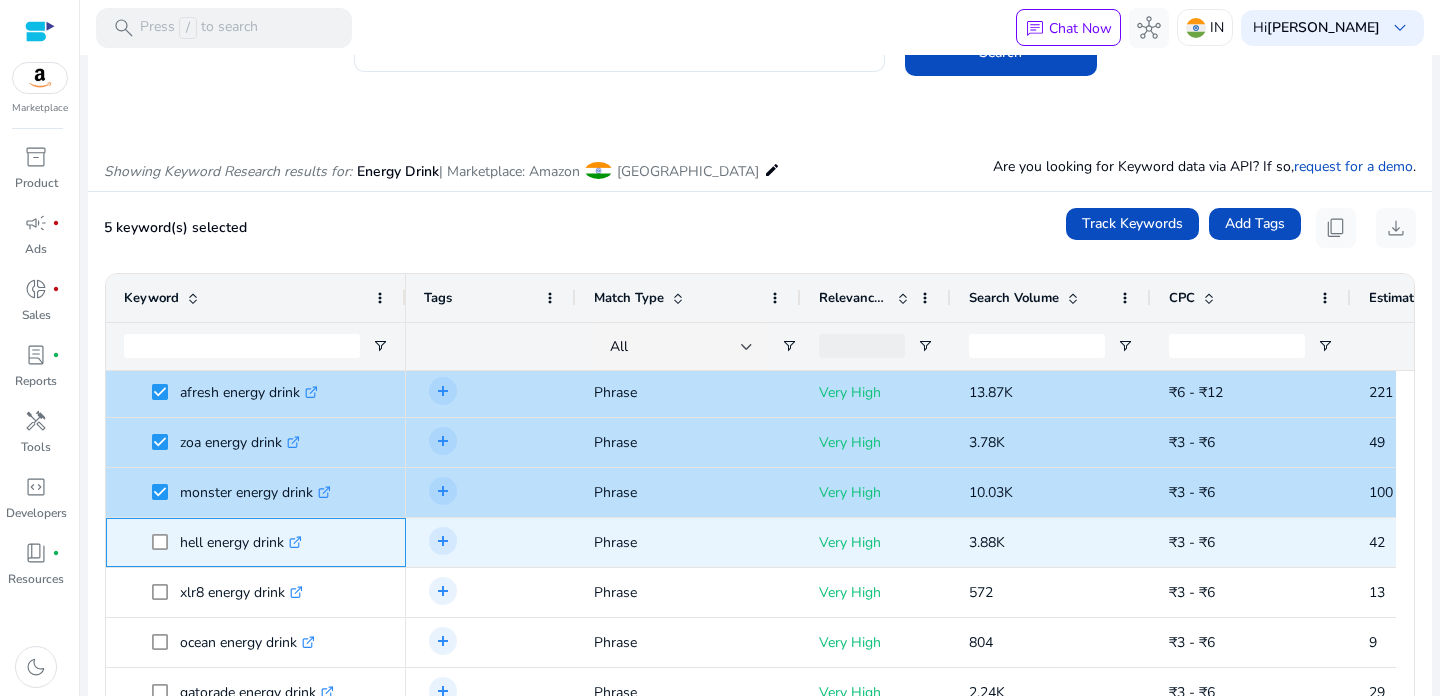 click on "hell energy drink  .st0{fill:#2c8af8}" at bounding box center (256, 542) 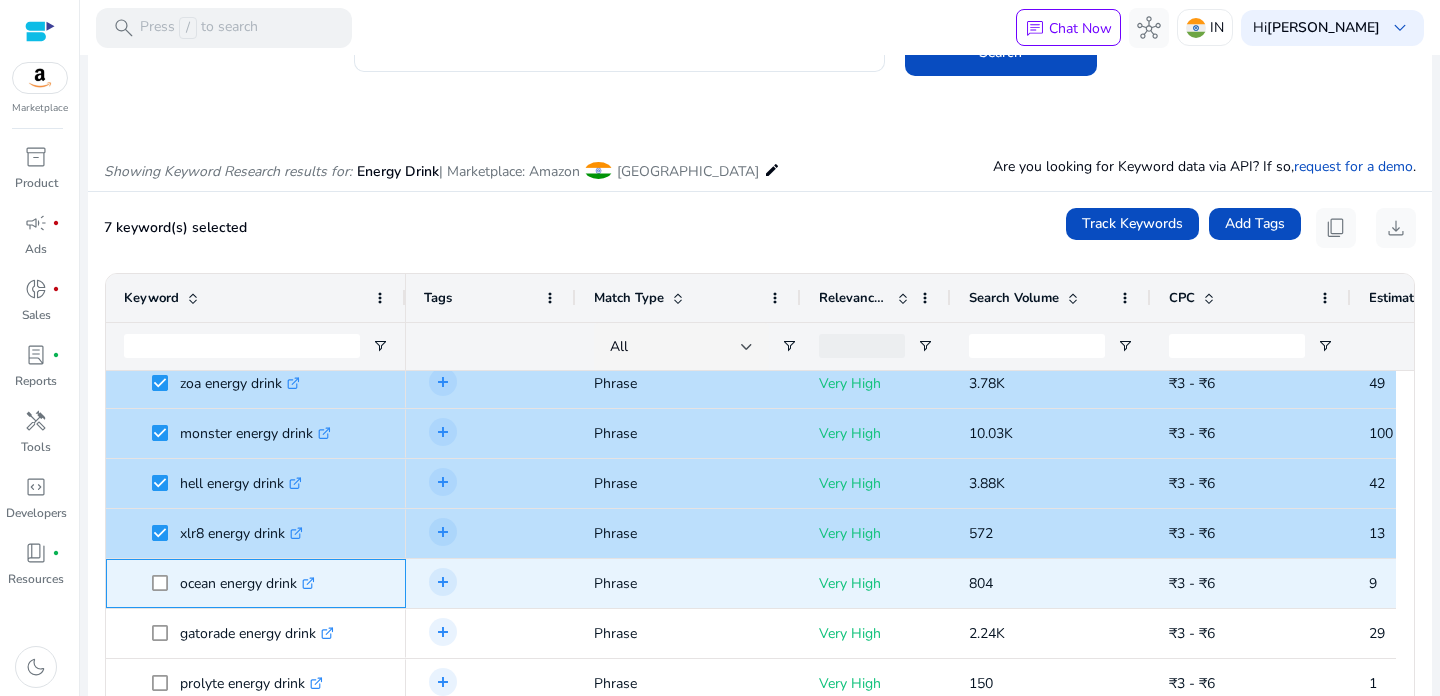 click at bounding box center [166, 583] 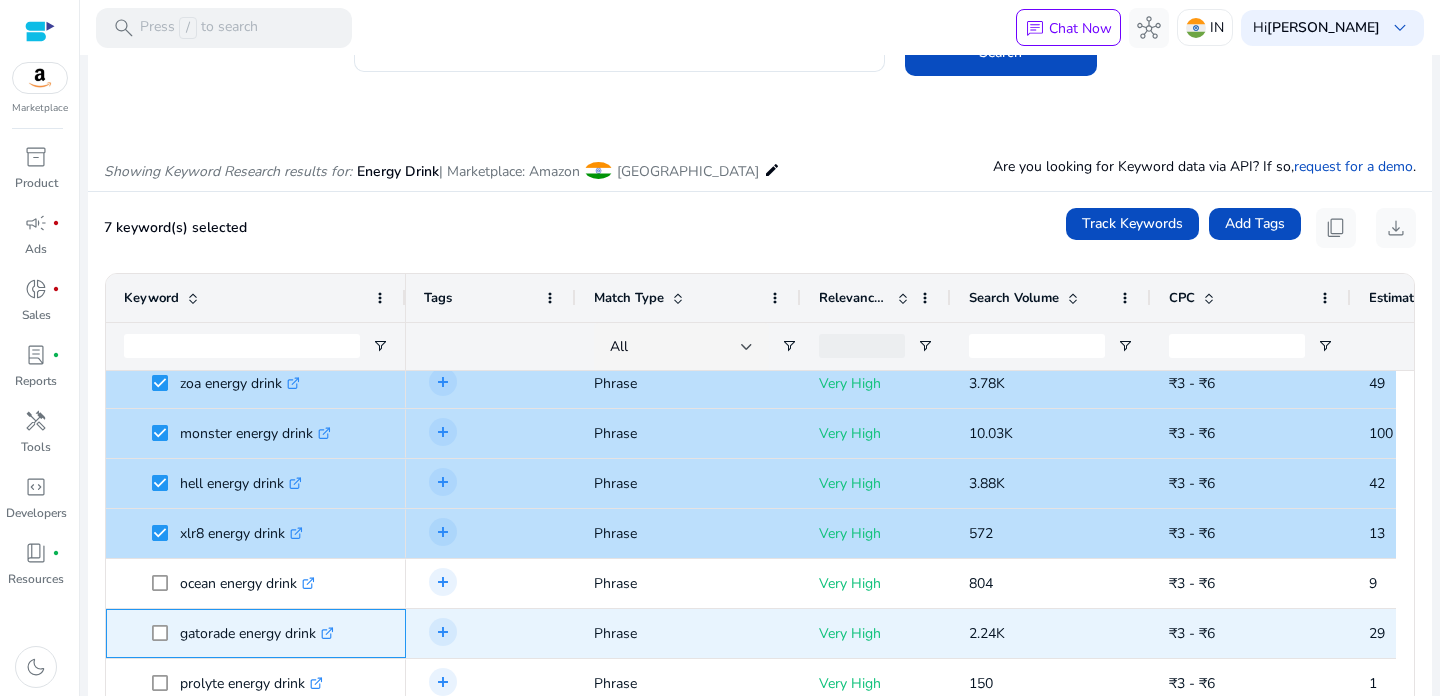 click at bounding box center (166, 633) 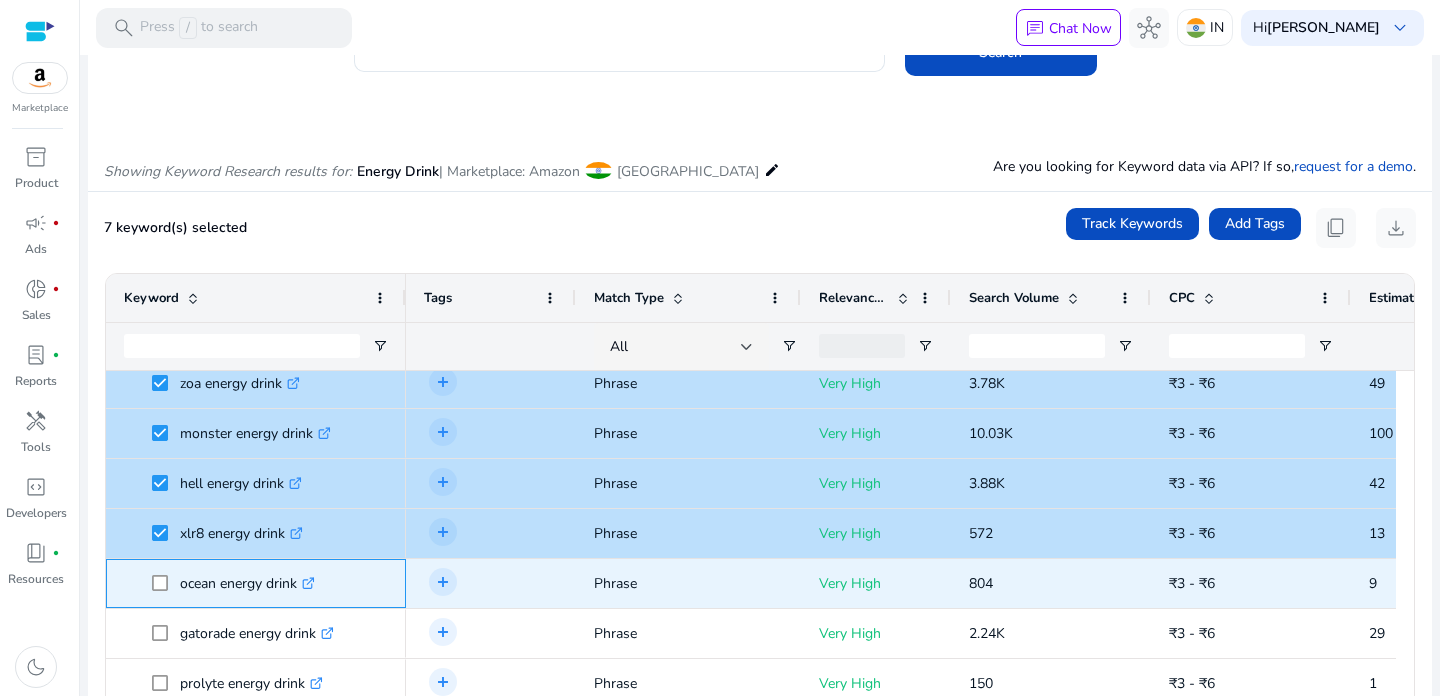 click at bounding box center [166, 583] 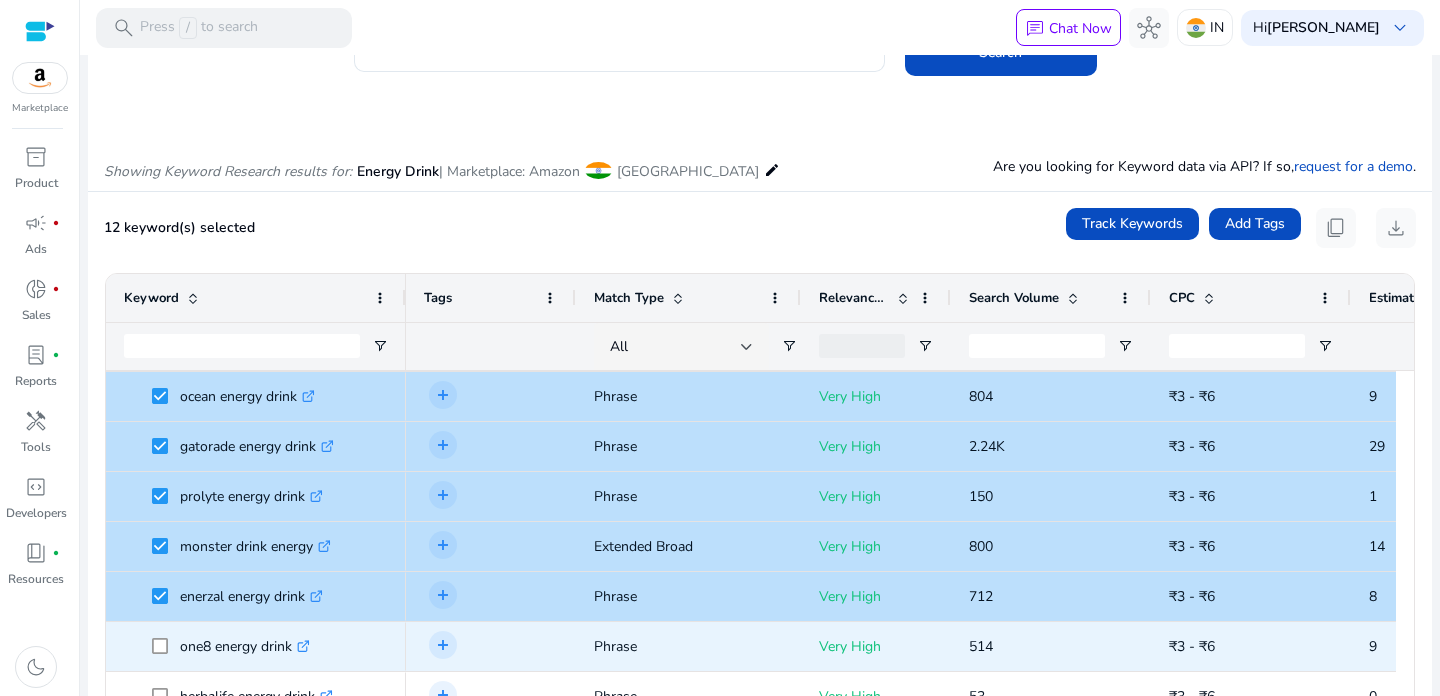 click at bounding box center (166, 646) 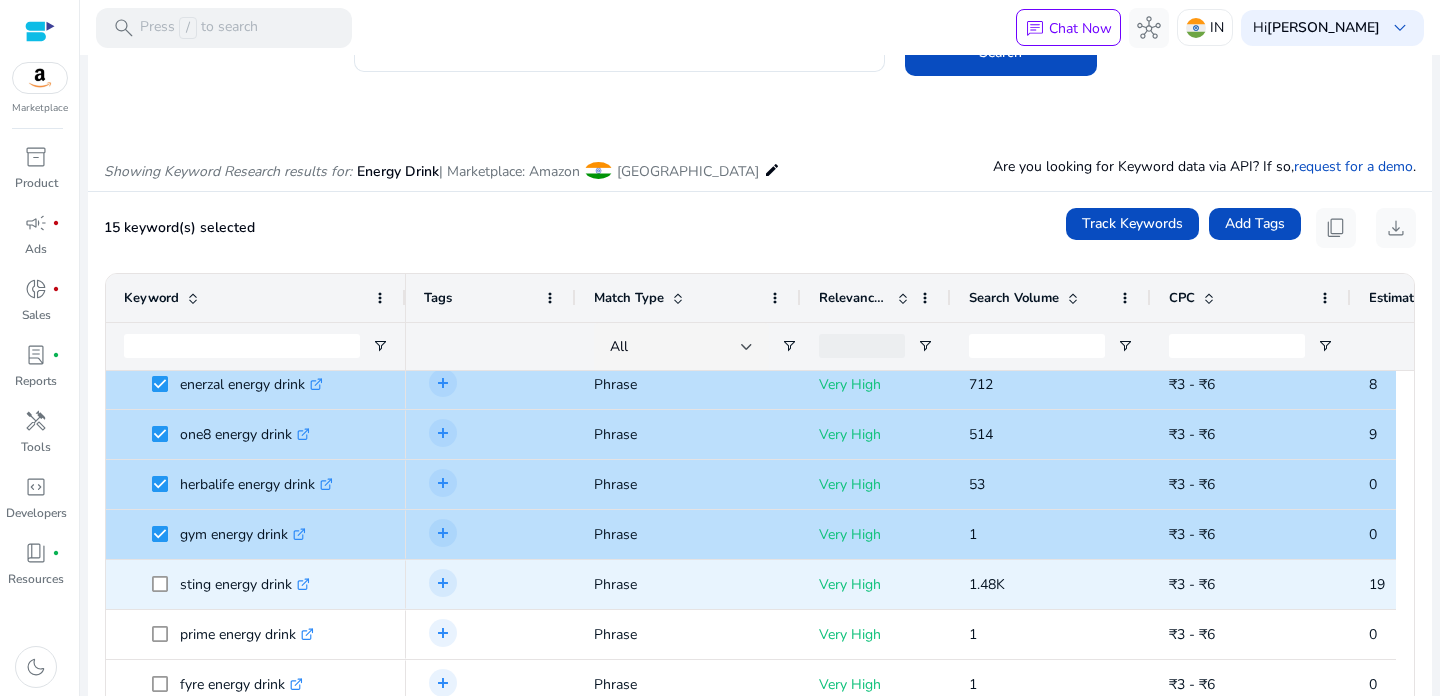 click at bounding box center (166, 584) 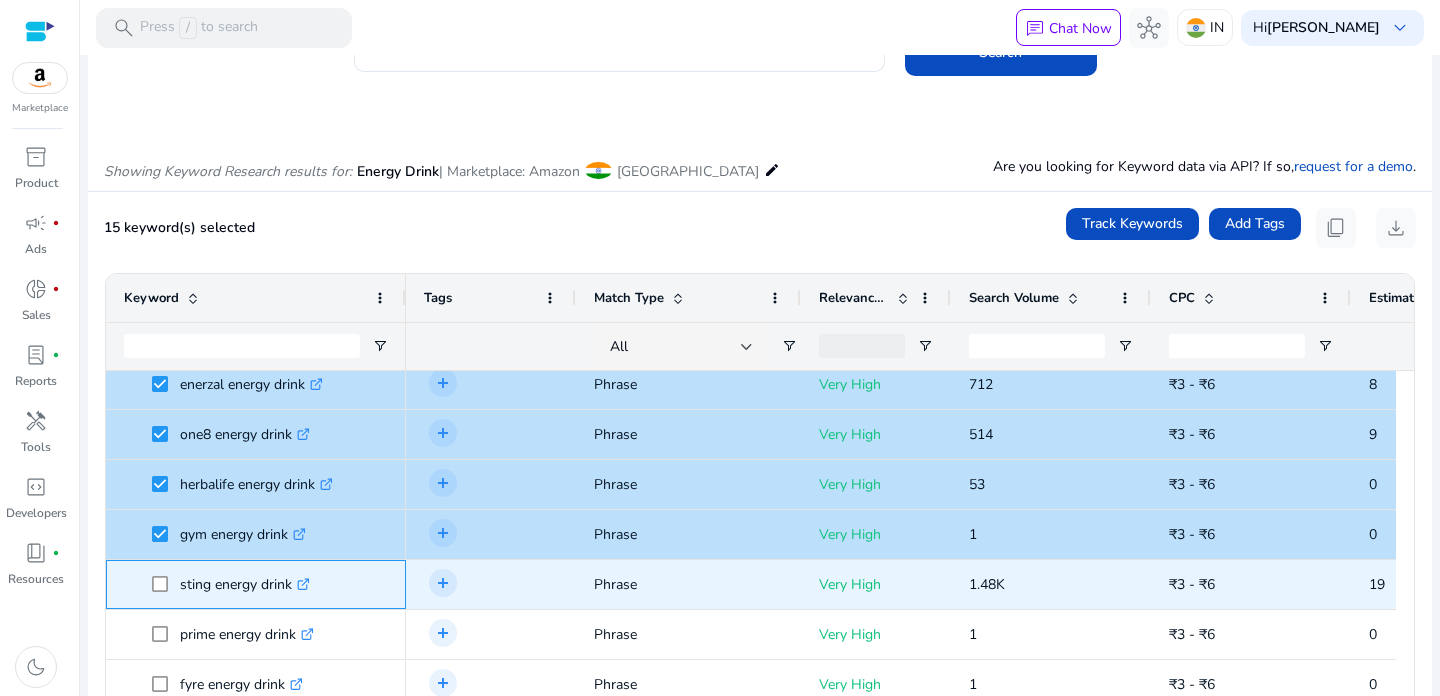 click at bounding box center (166, 584) 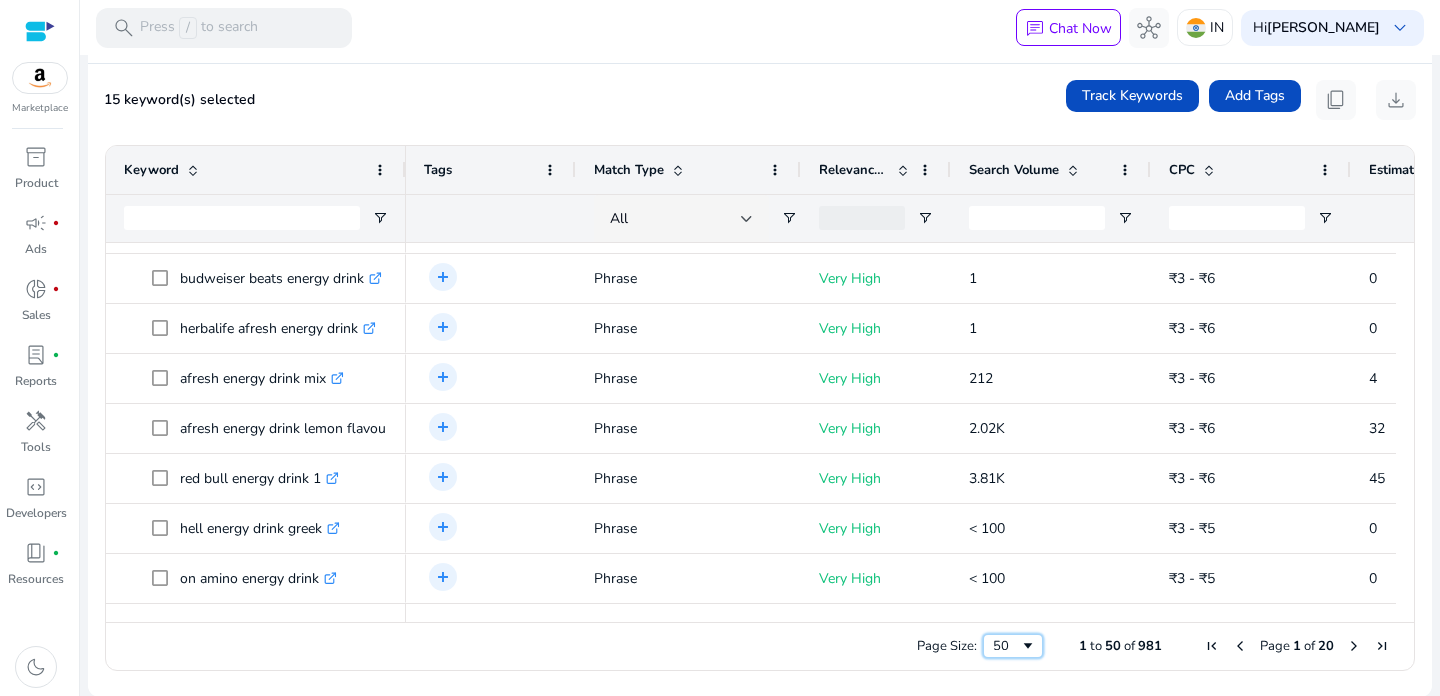 click on "50" at bounding box center (1006, 646) 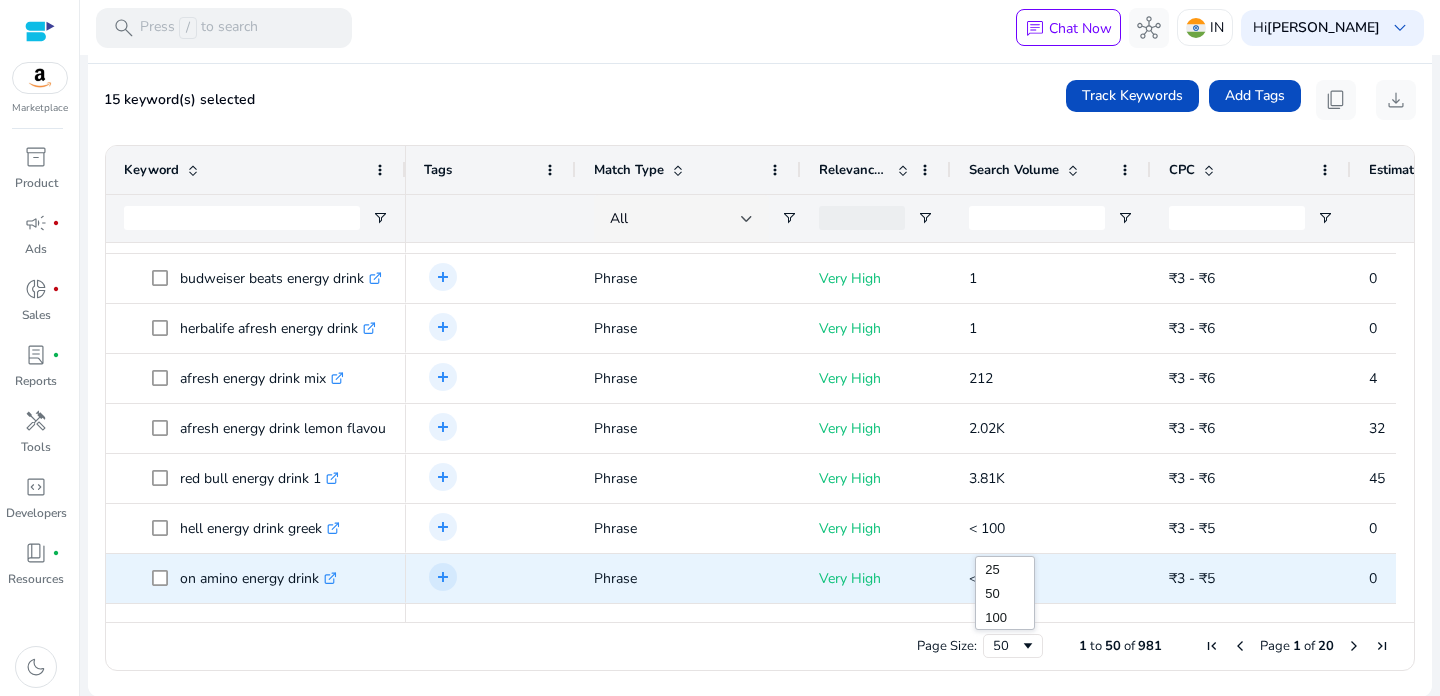 click on "Very High" at bounding box center [876, 578] 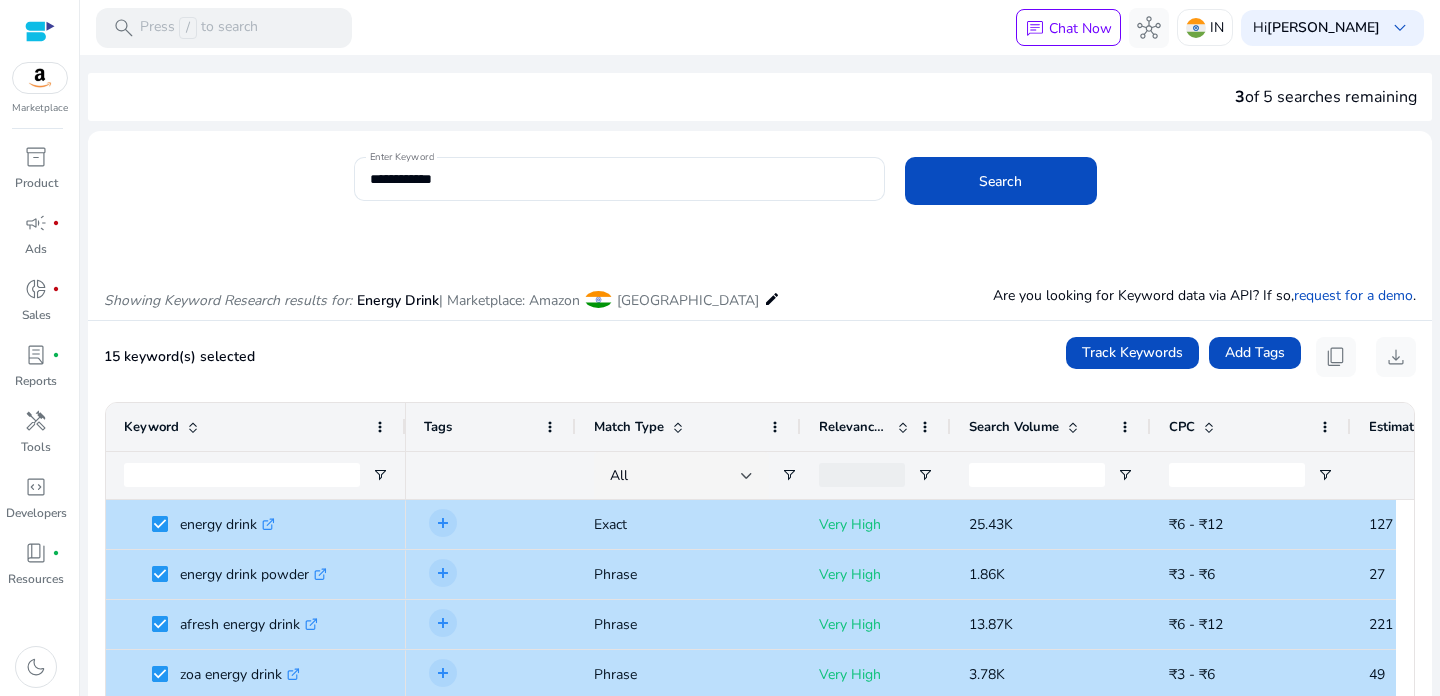 click on "Search Volume" at bounding box center (1014, 427) 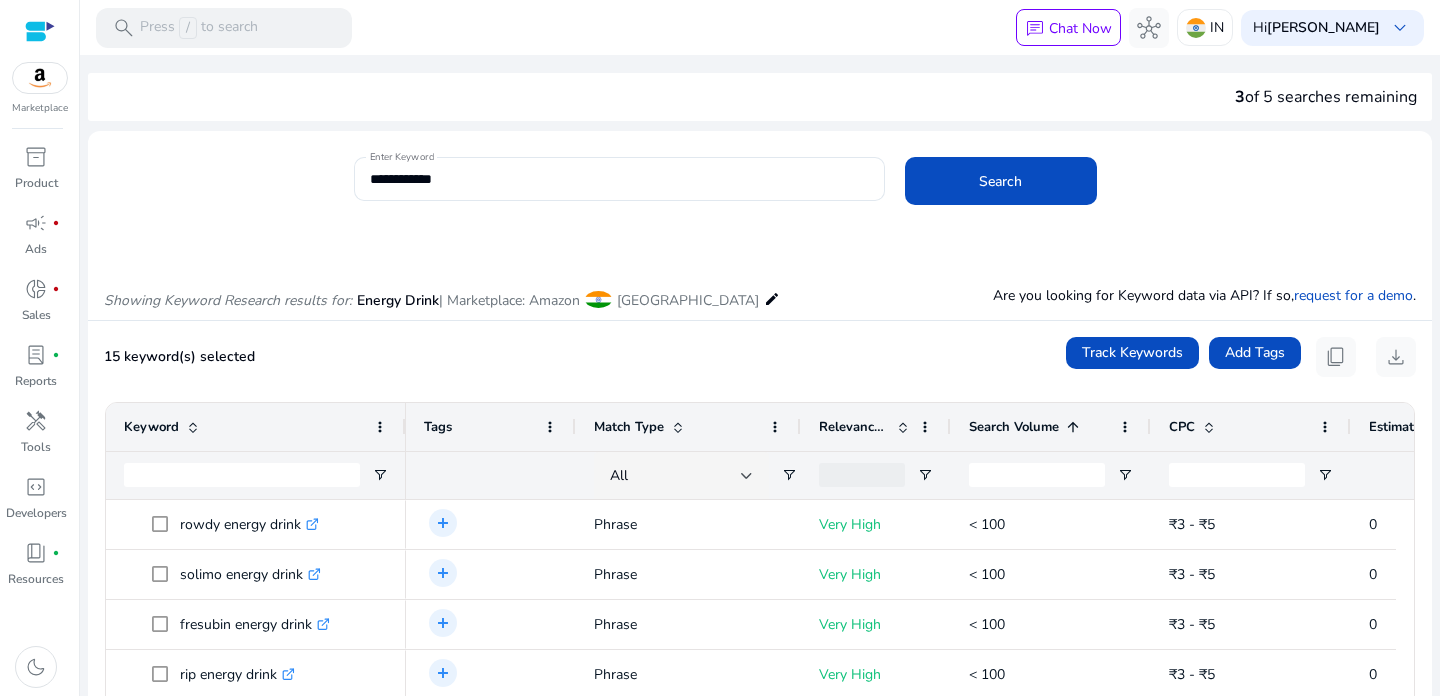 click on "Search Volume" at bounding box center [1014, 427] 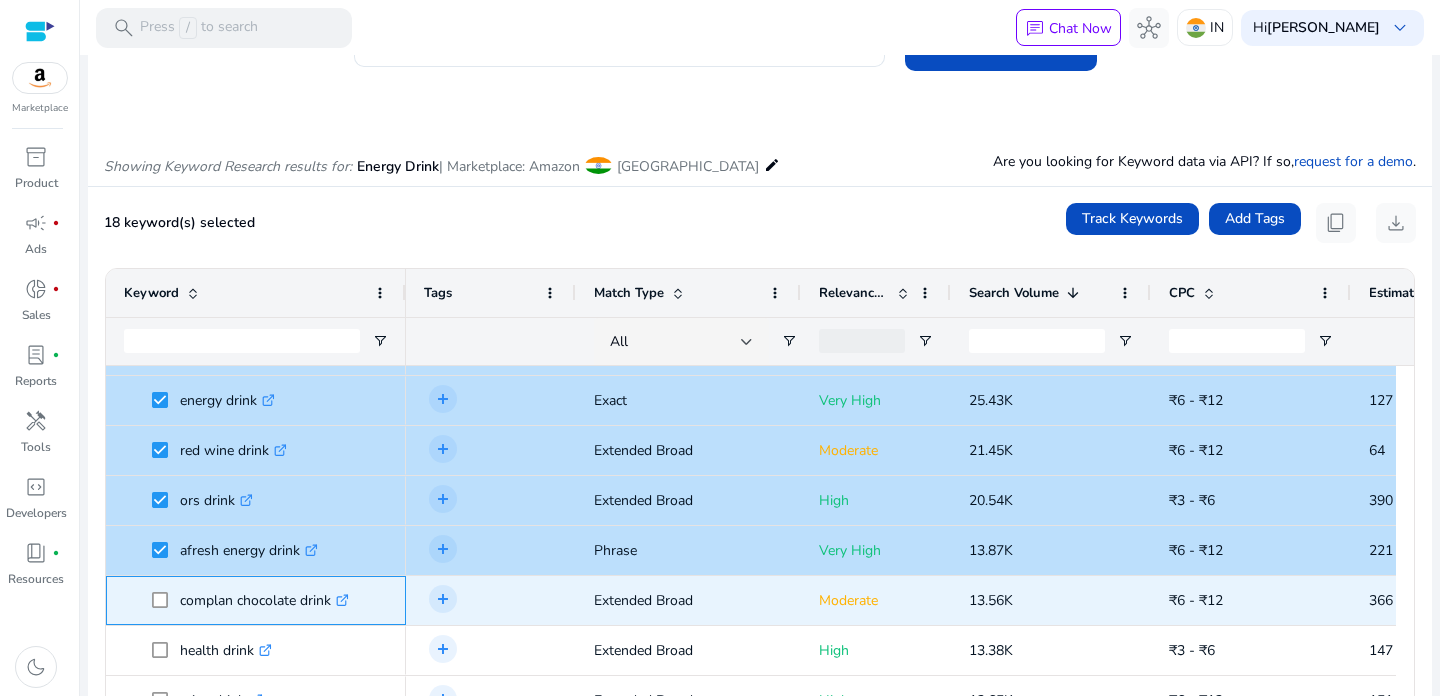 click at bounding box center (166, 600) 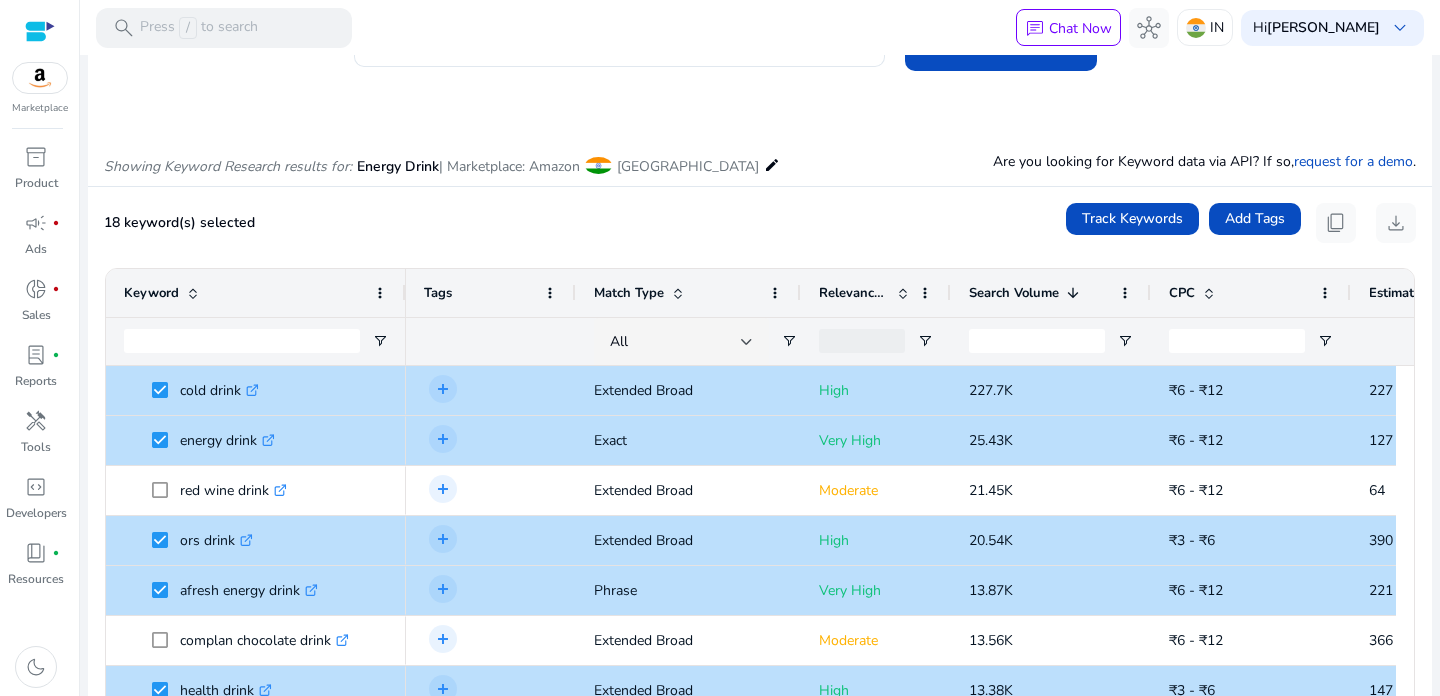 click on "Keyword" at bounding box center [256, 293] 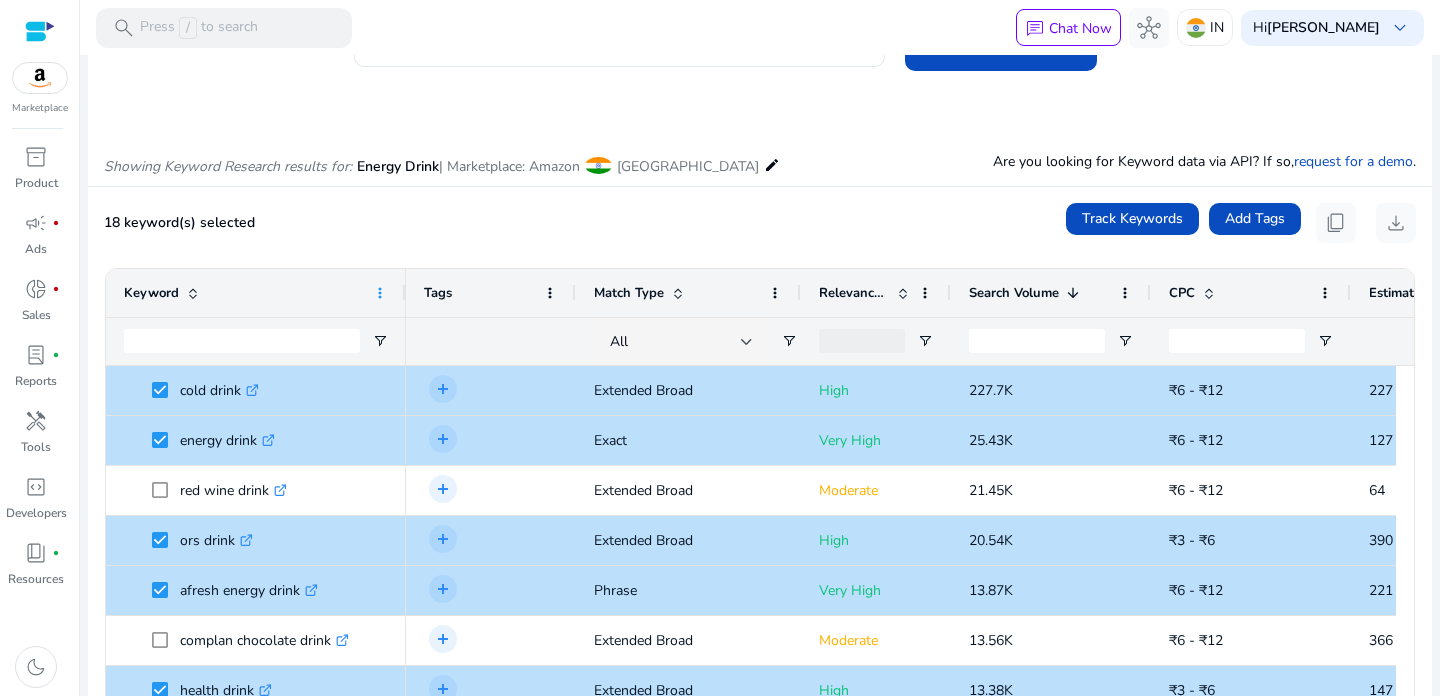 click at bounding box center [380, 293] 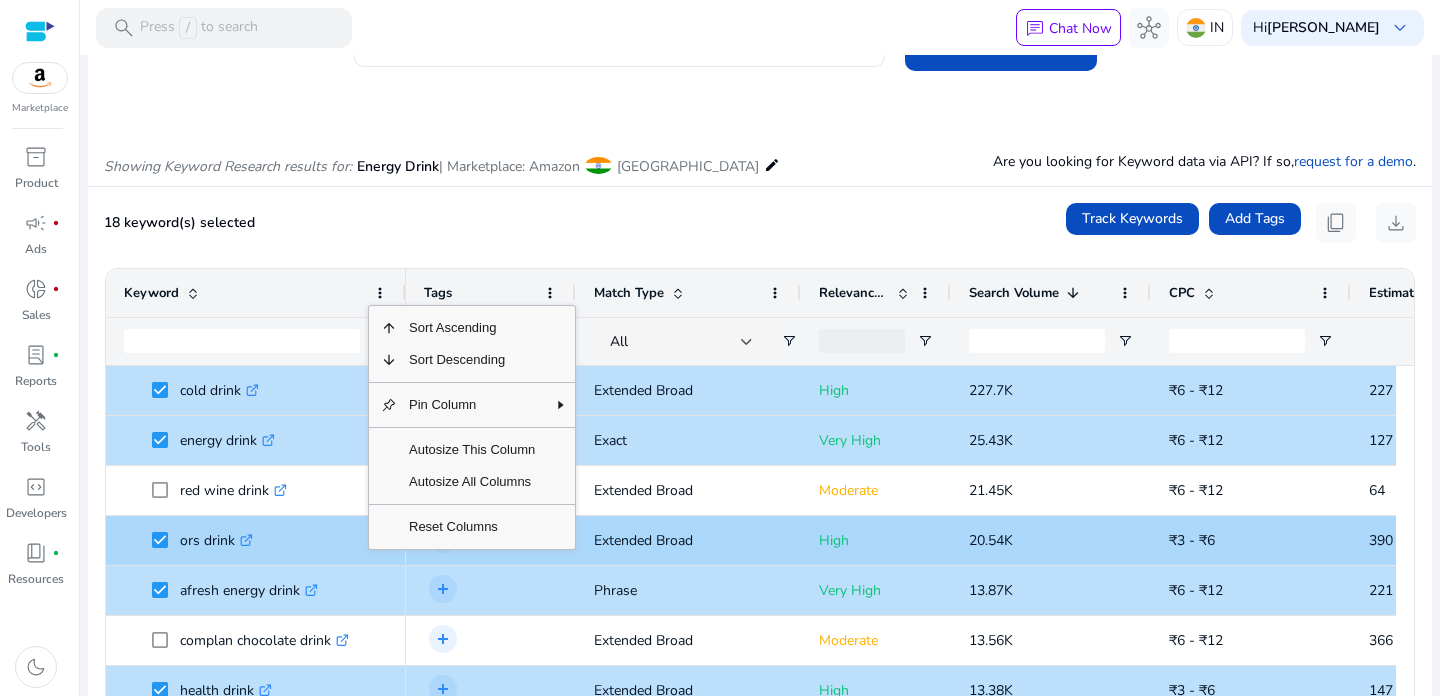 click on "ors drink  .st0{fill:#2c8af8}" at bounding box center (270, 540) 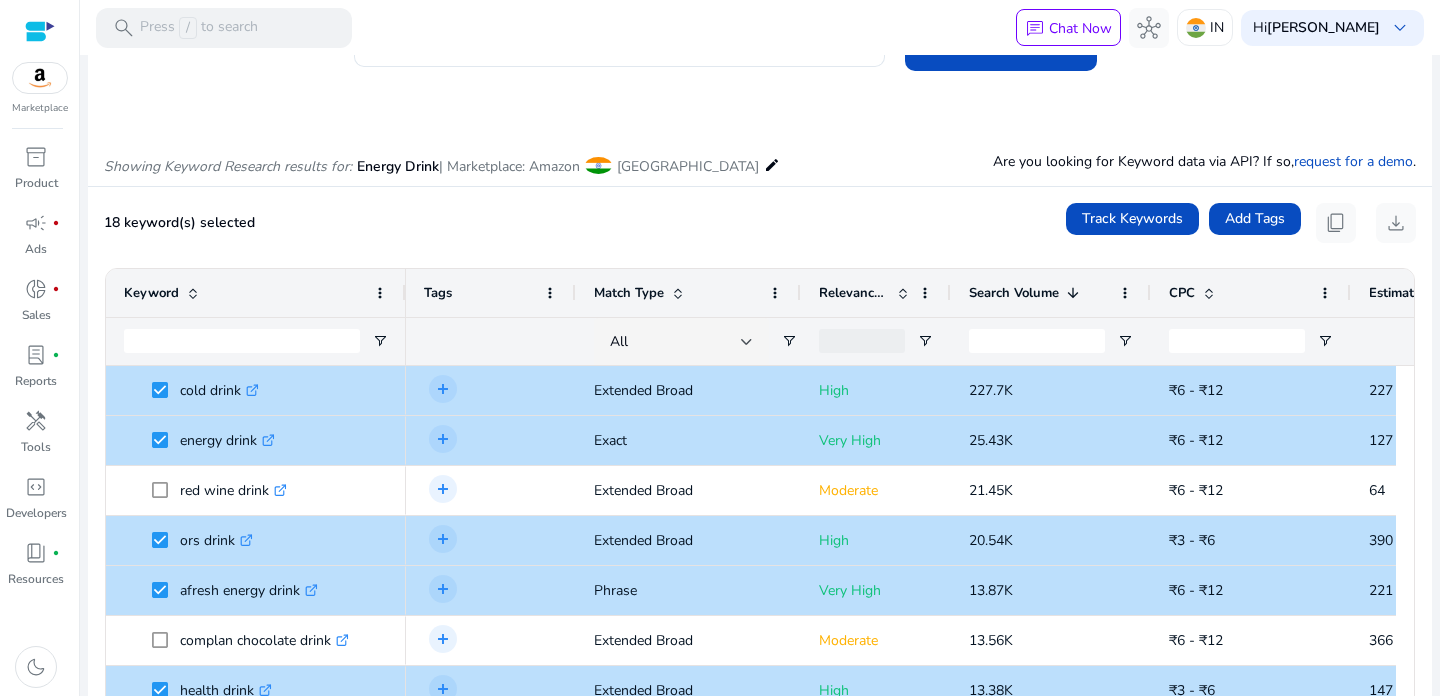click at bounding box center [862, 341] 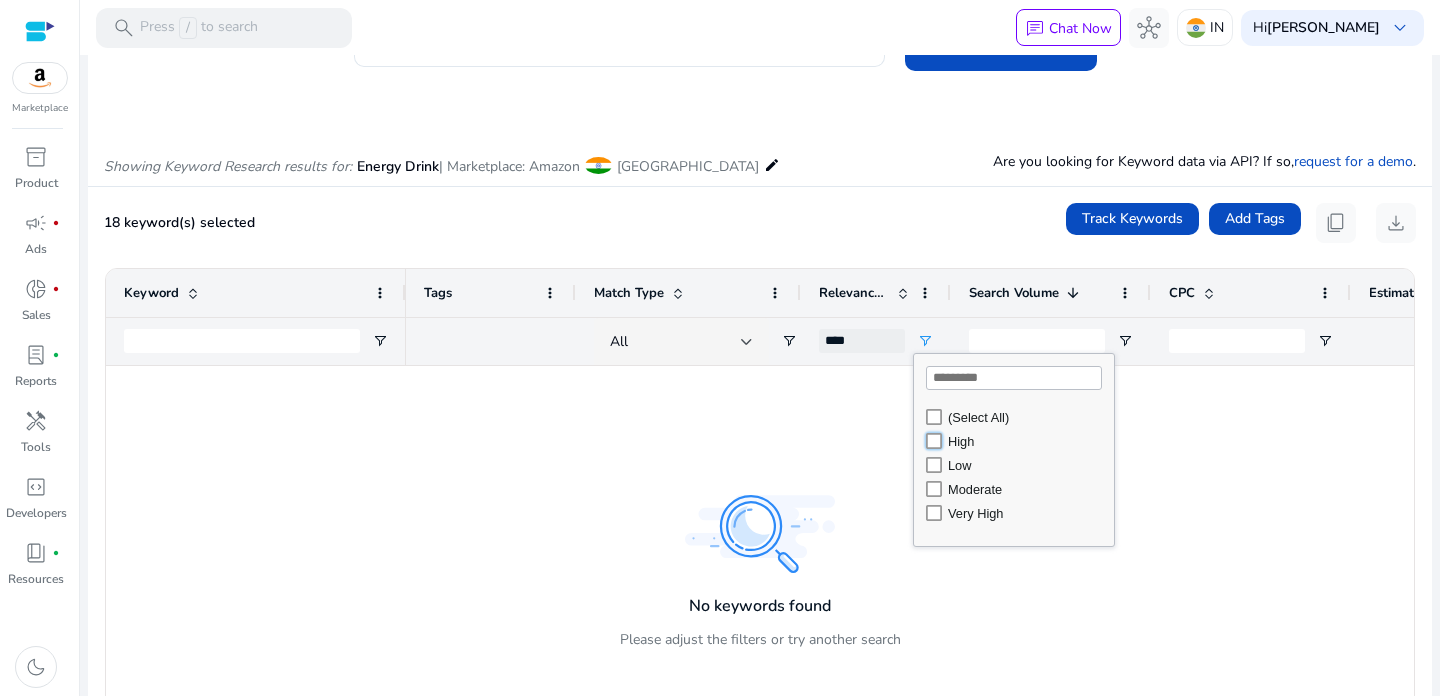 type on "********" 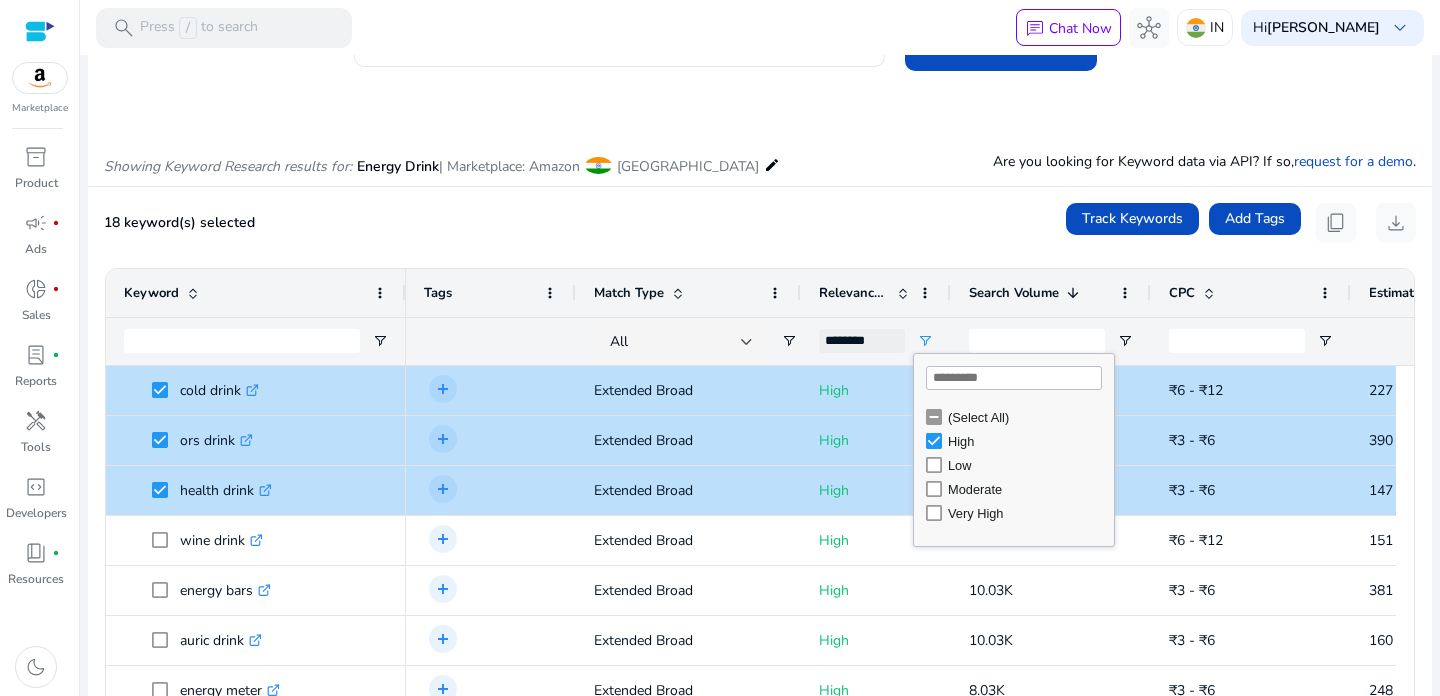 click on "18 keyword(s) selected   Track Keywords   Add Tags   content_copy   download" at bounding box center [760, 223] 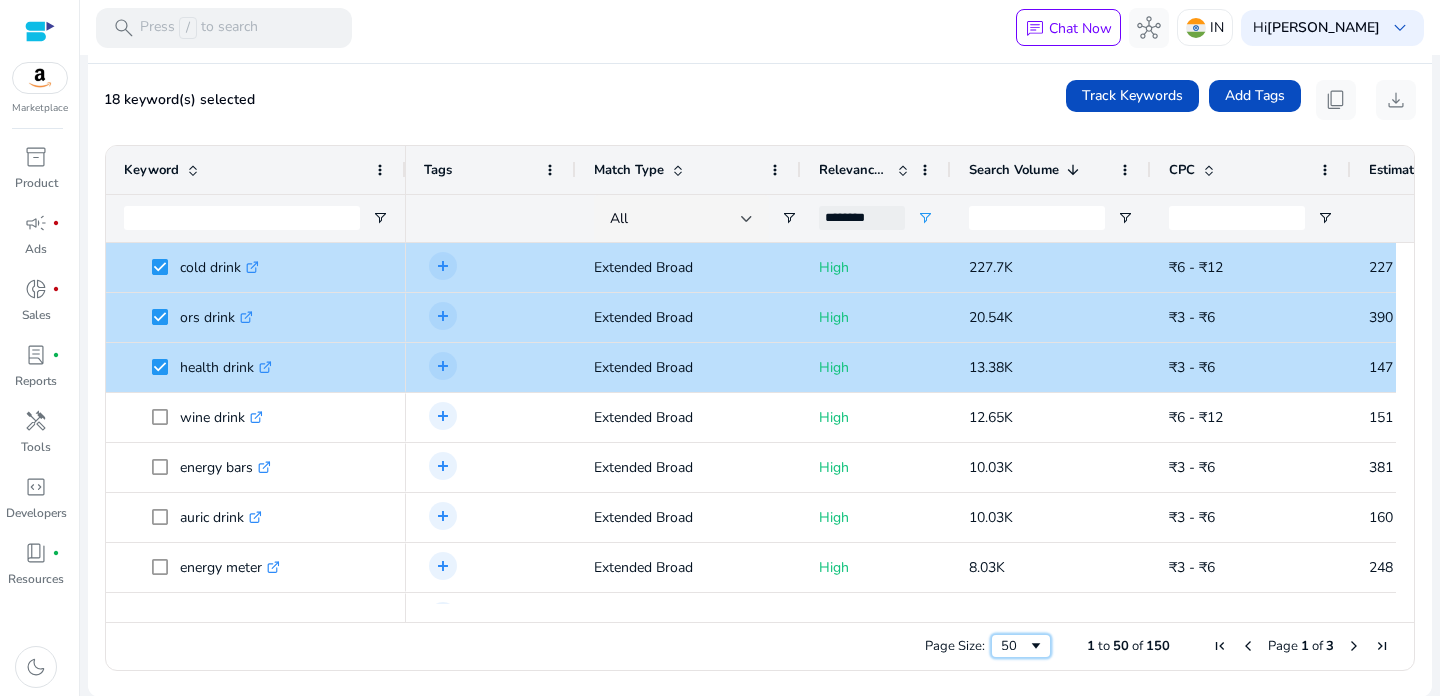 click at bounding box center (1036, 646) 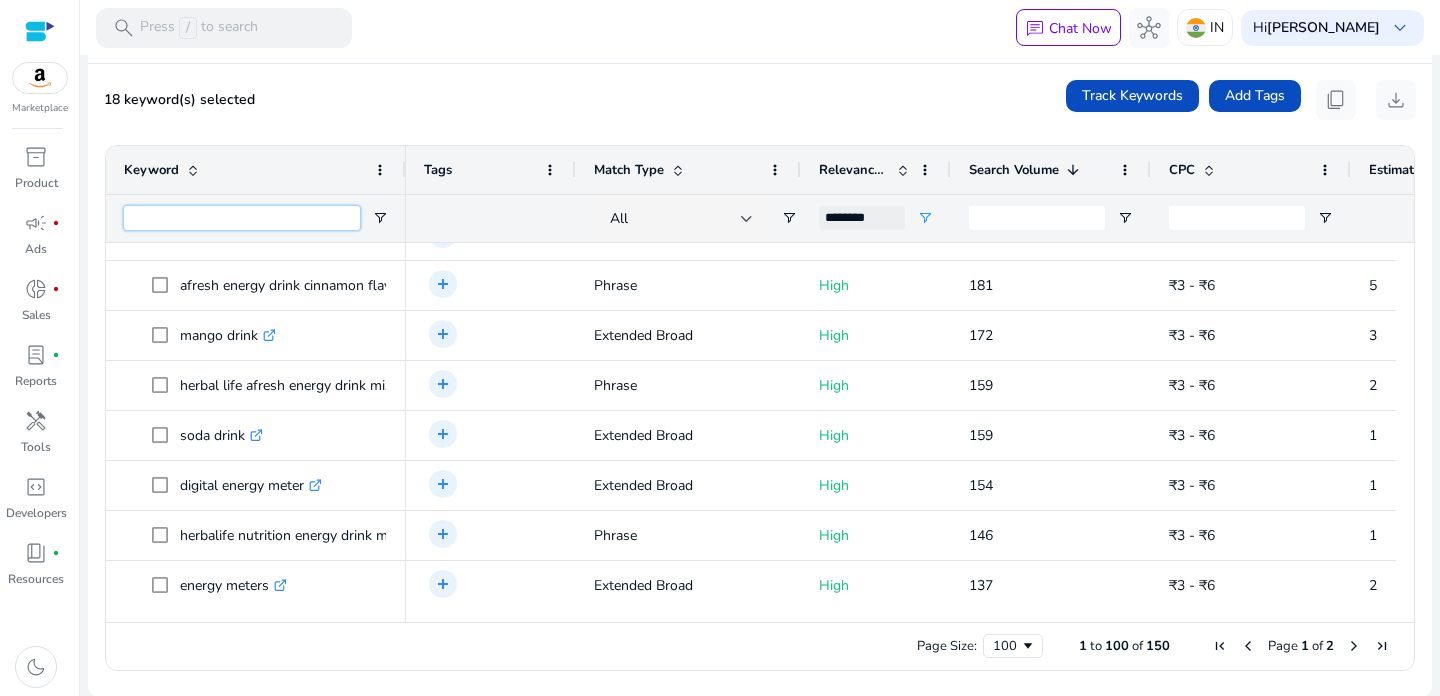 click at bounding box center (242, 218) 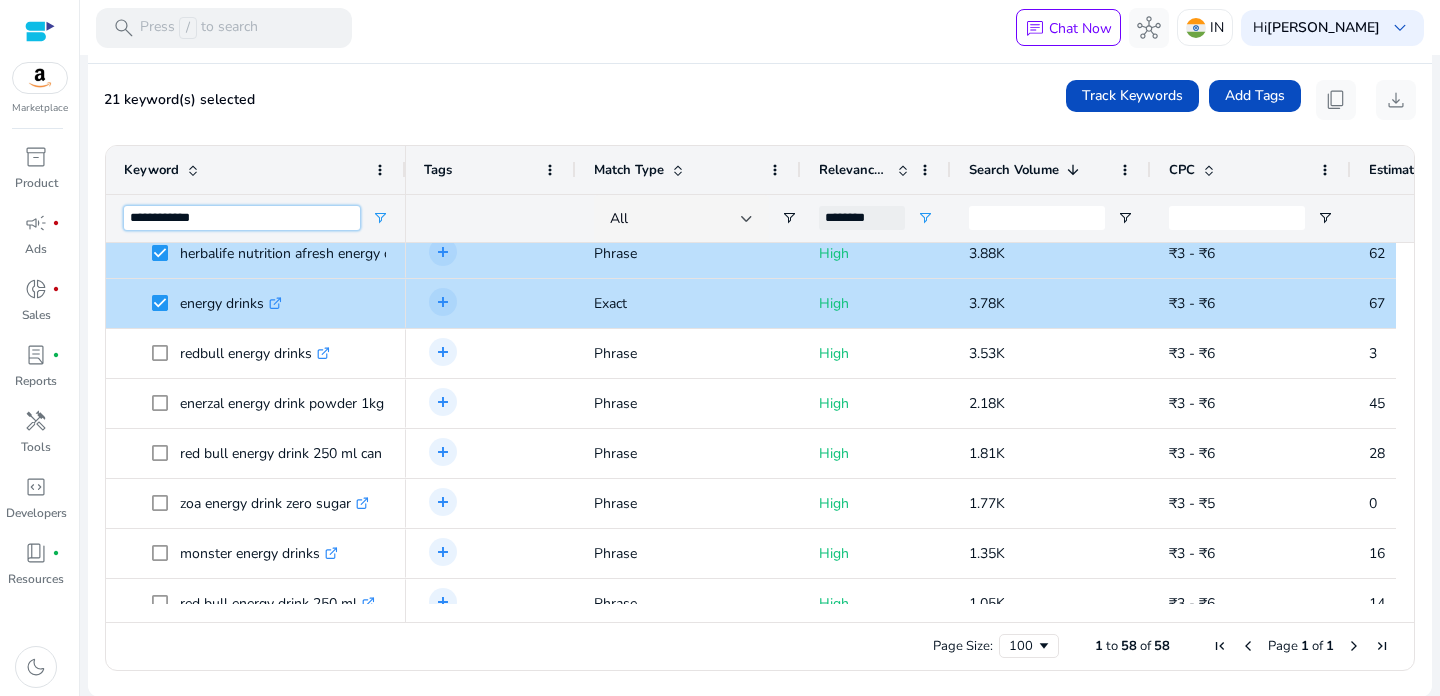 drag, startPoint x: 304, startPoint y: 221, endPoint x: 143, endPoint y: 220, distance: 161.00311 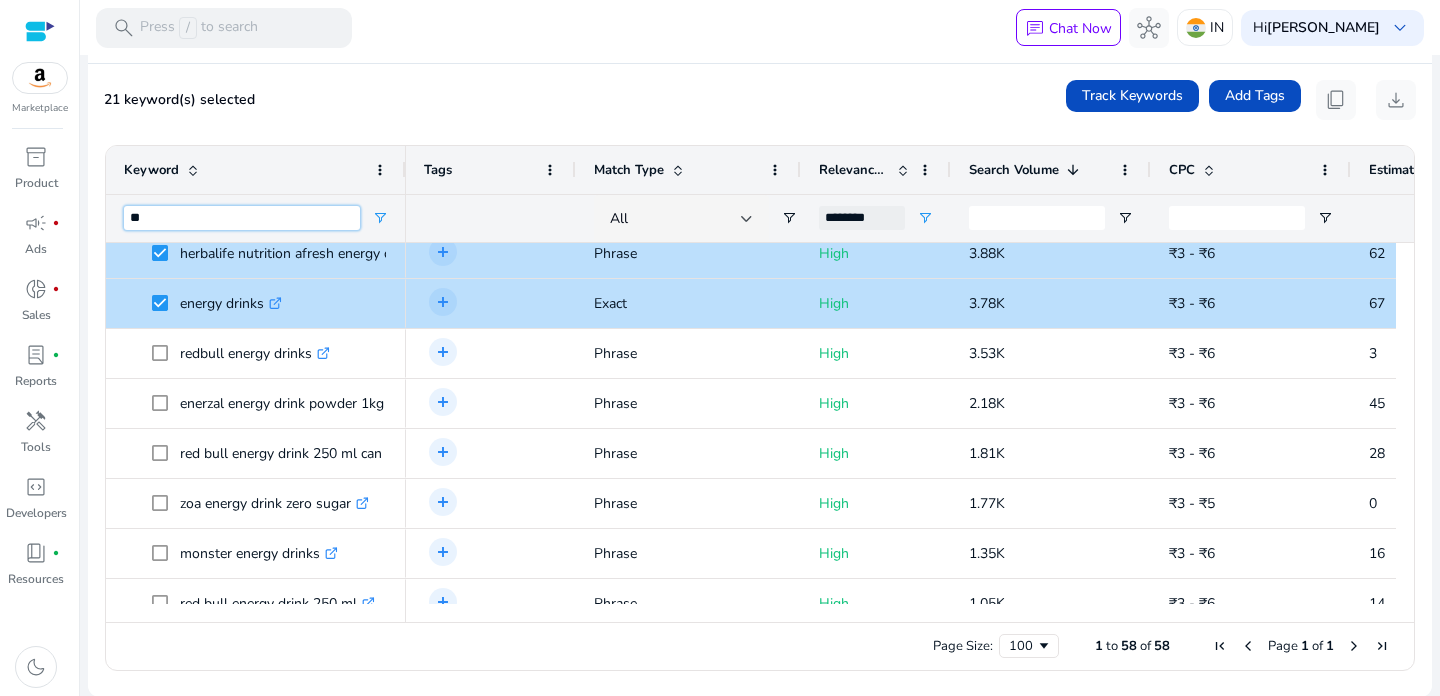 type on "*" 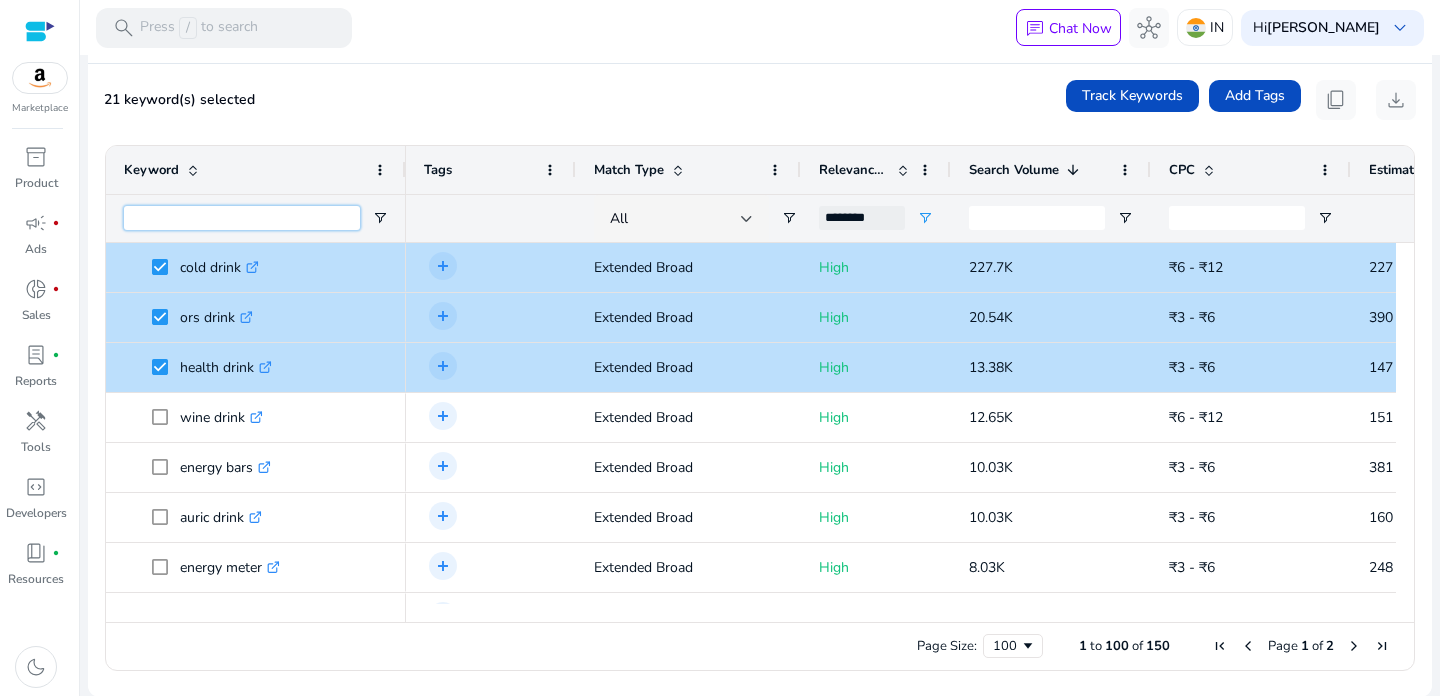 type 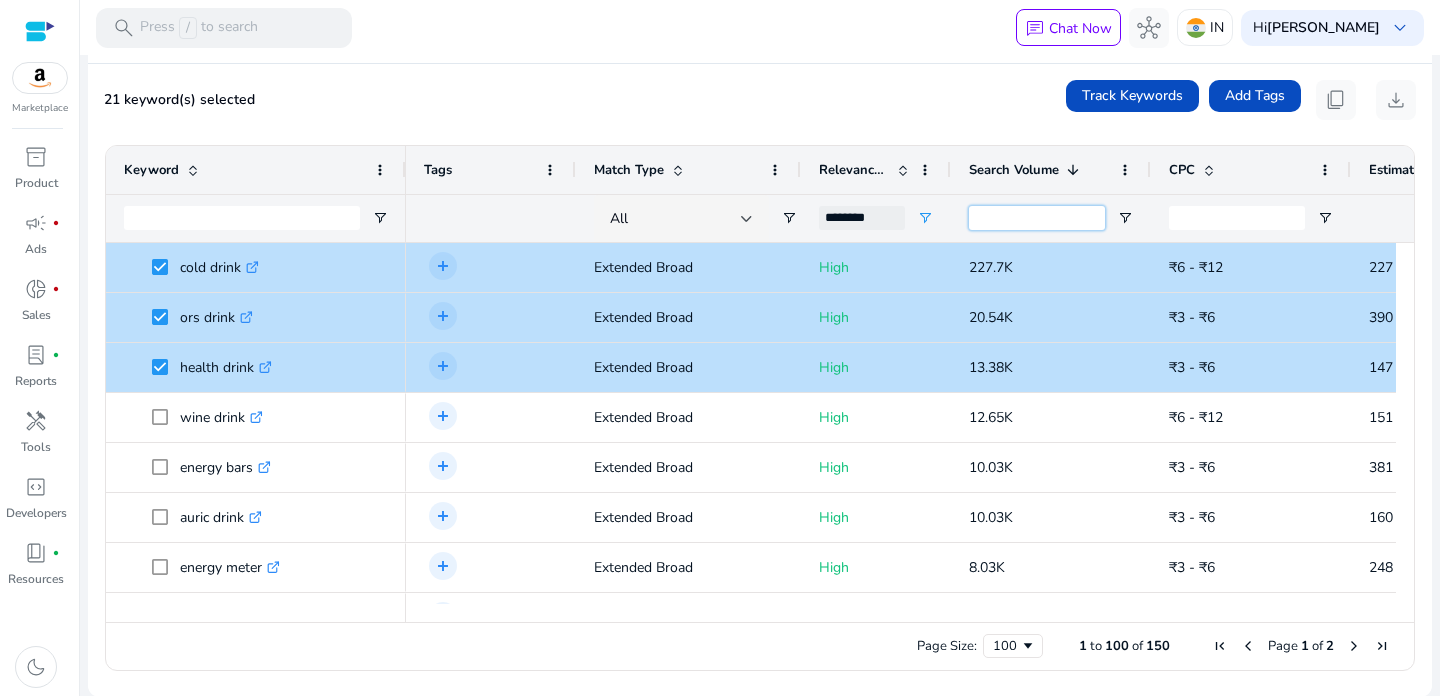 click at bounding box center [1037, 218] 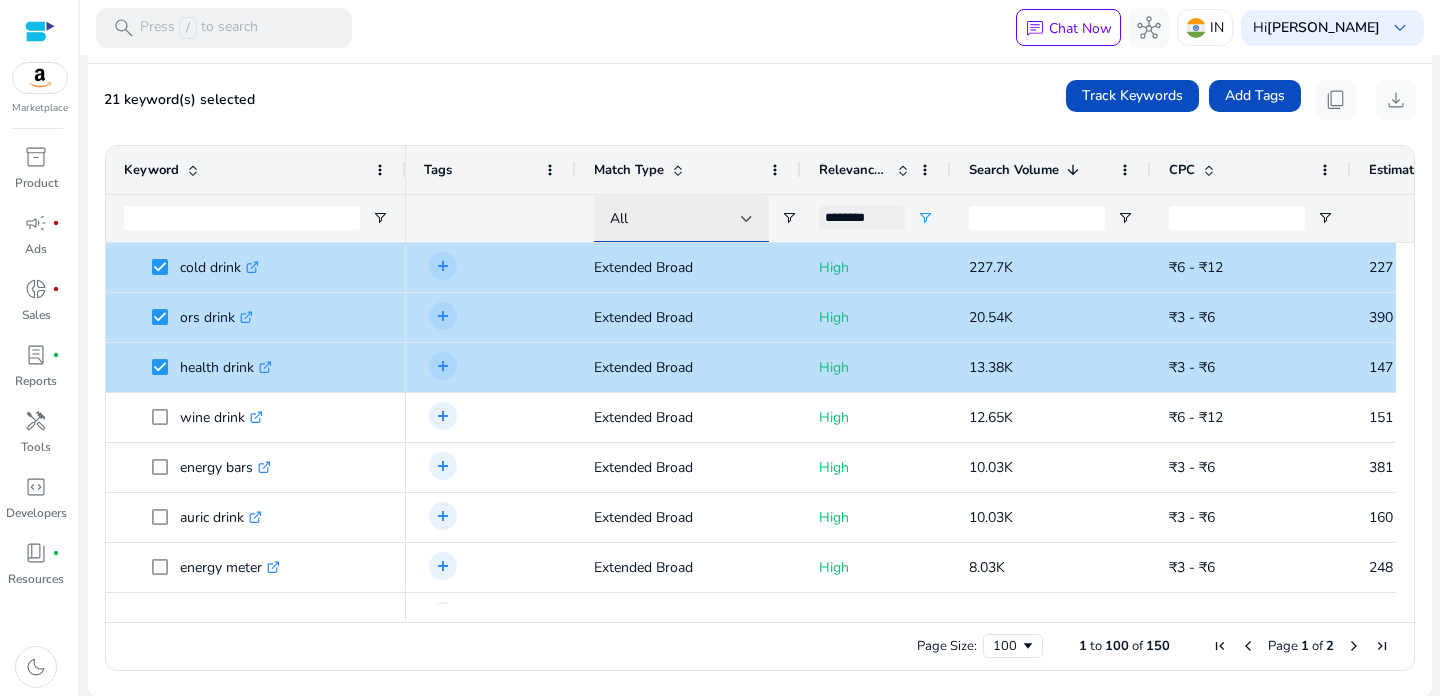 click on "All" at bounding box center [675, 219] 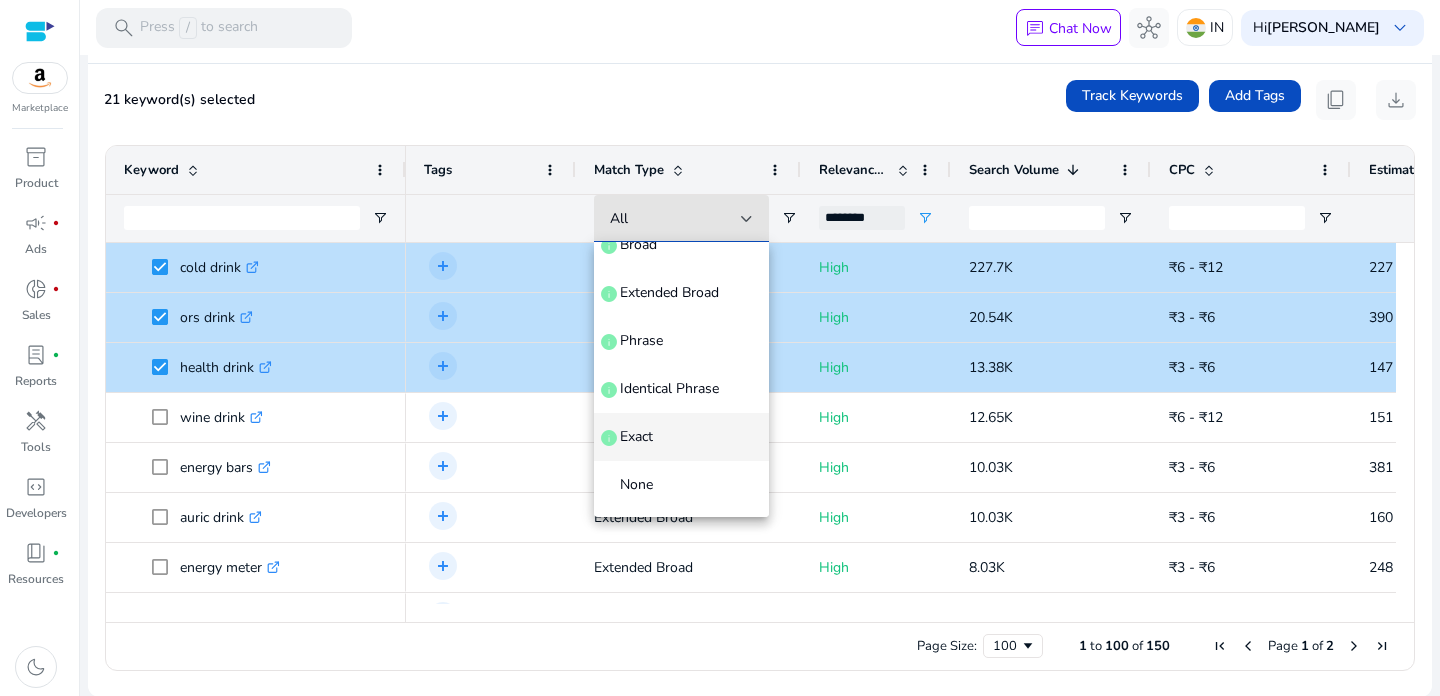 click on "Exact  info" at bounding box center (681, 437) 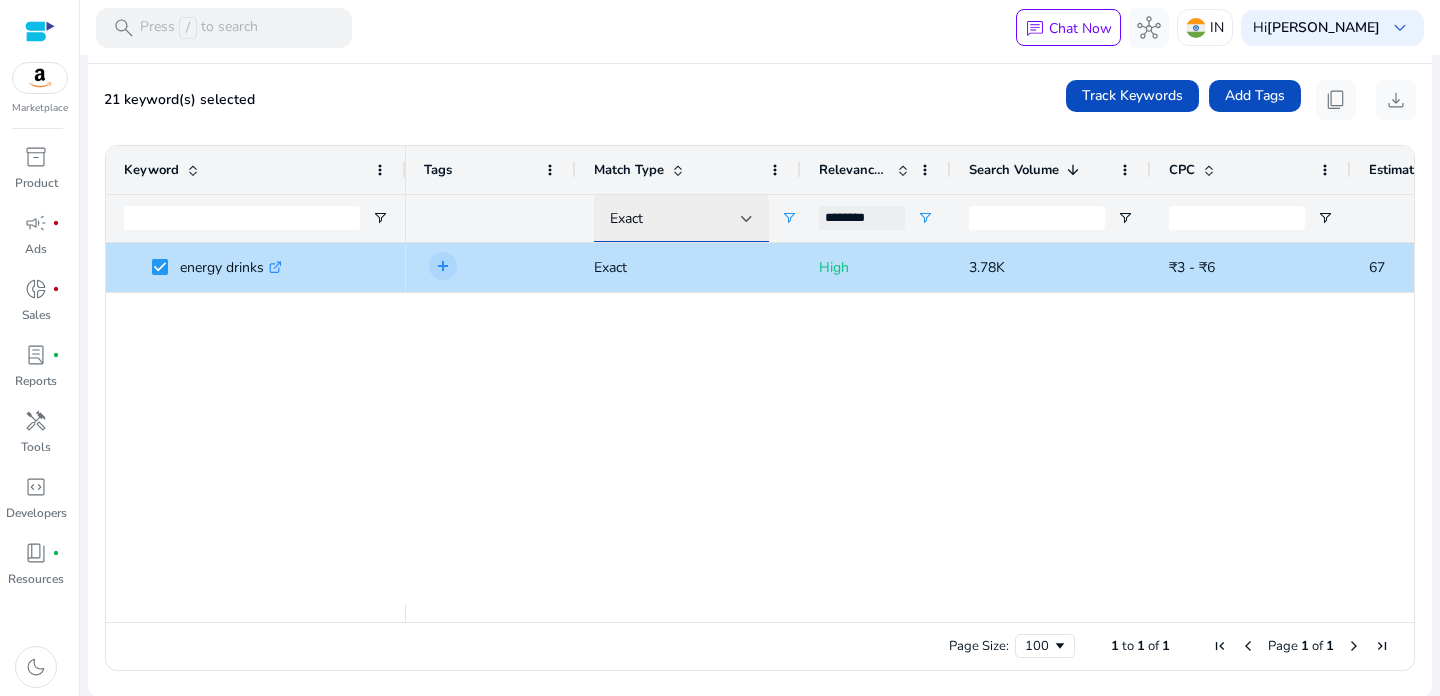 click on "Exact" at bounding box center (675, 219) 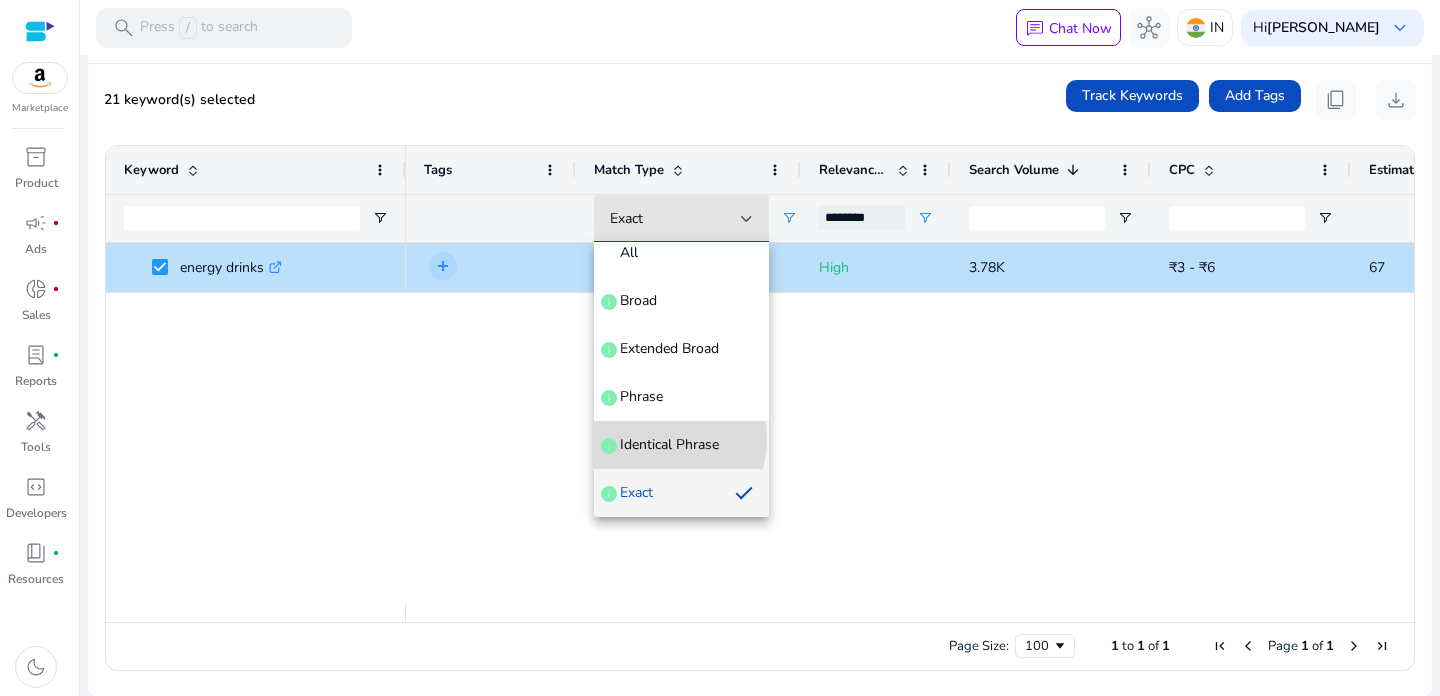 click on "Identical Phrase" at bounding box center [669, 445] 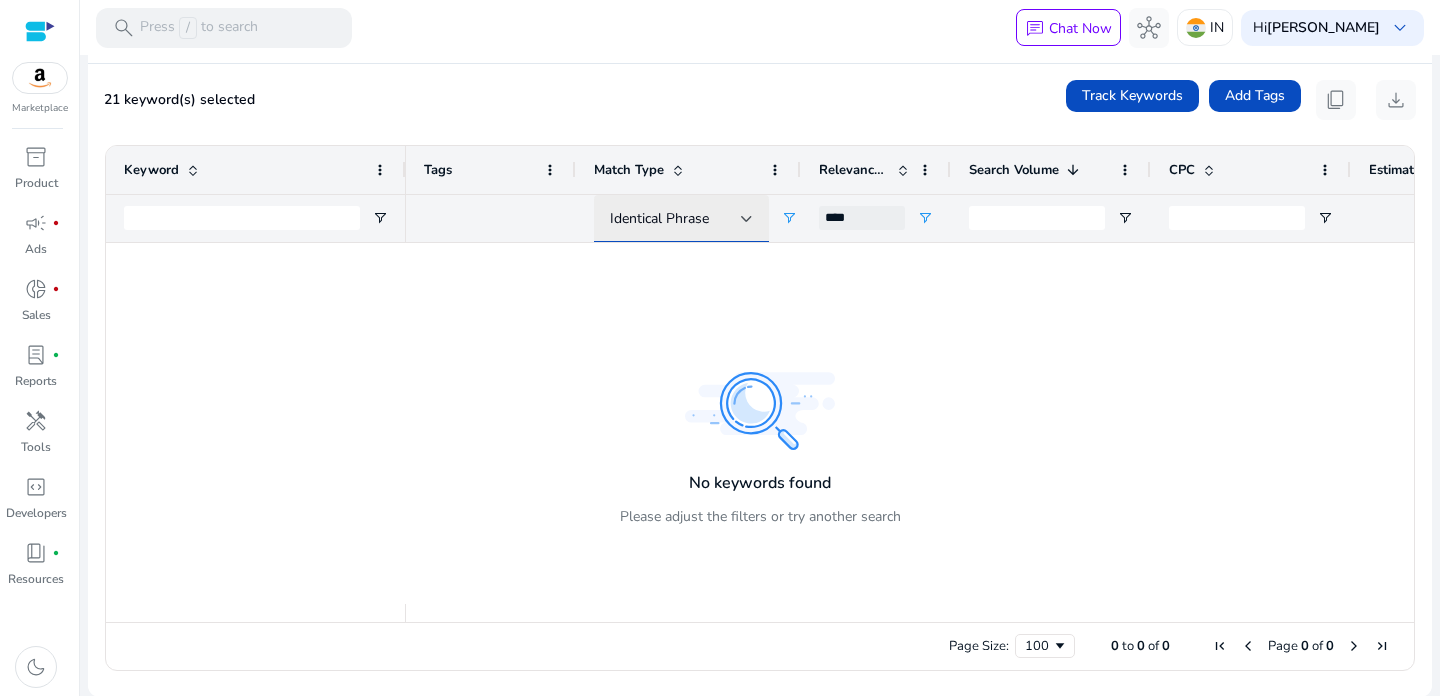 click on "Identical Phrase" at bounding box center [659, 218] 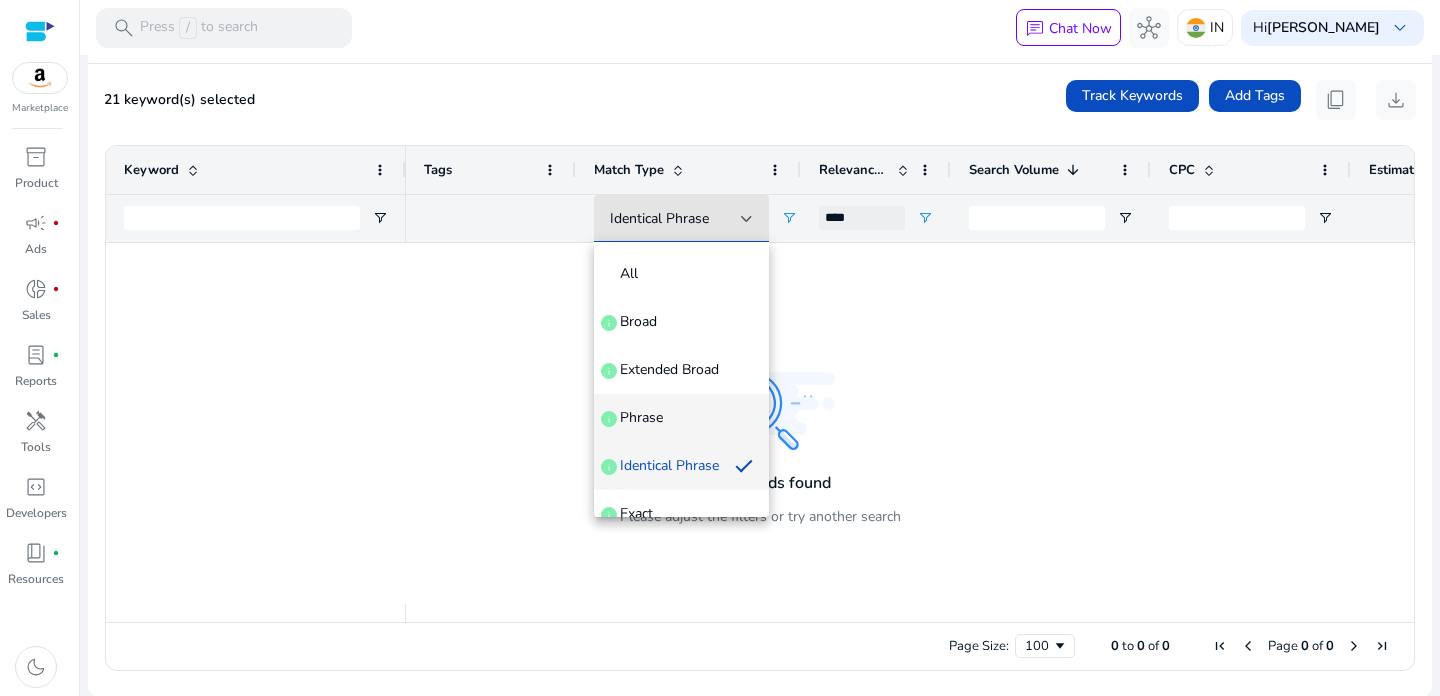 click on "Phrase" at bounding box center (641, 418) 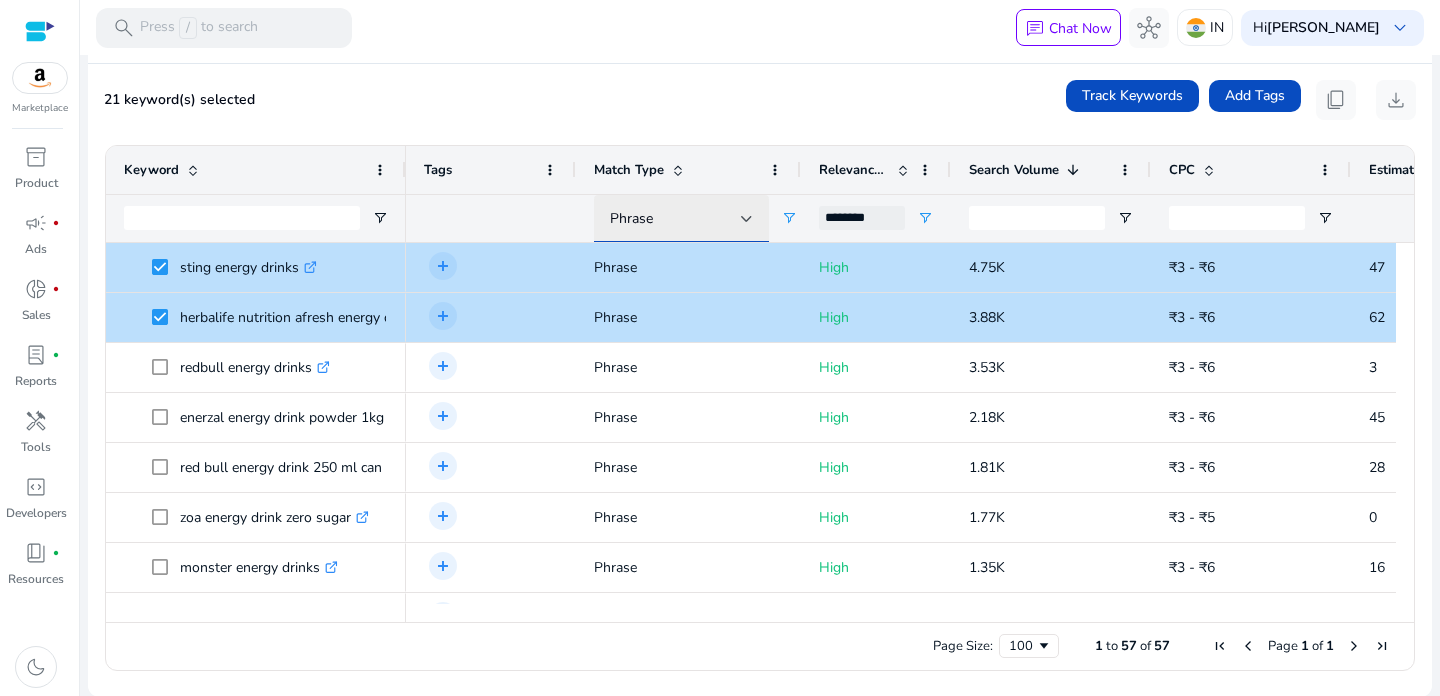 click on "Phrase" at bounding box center (675, 219) 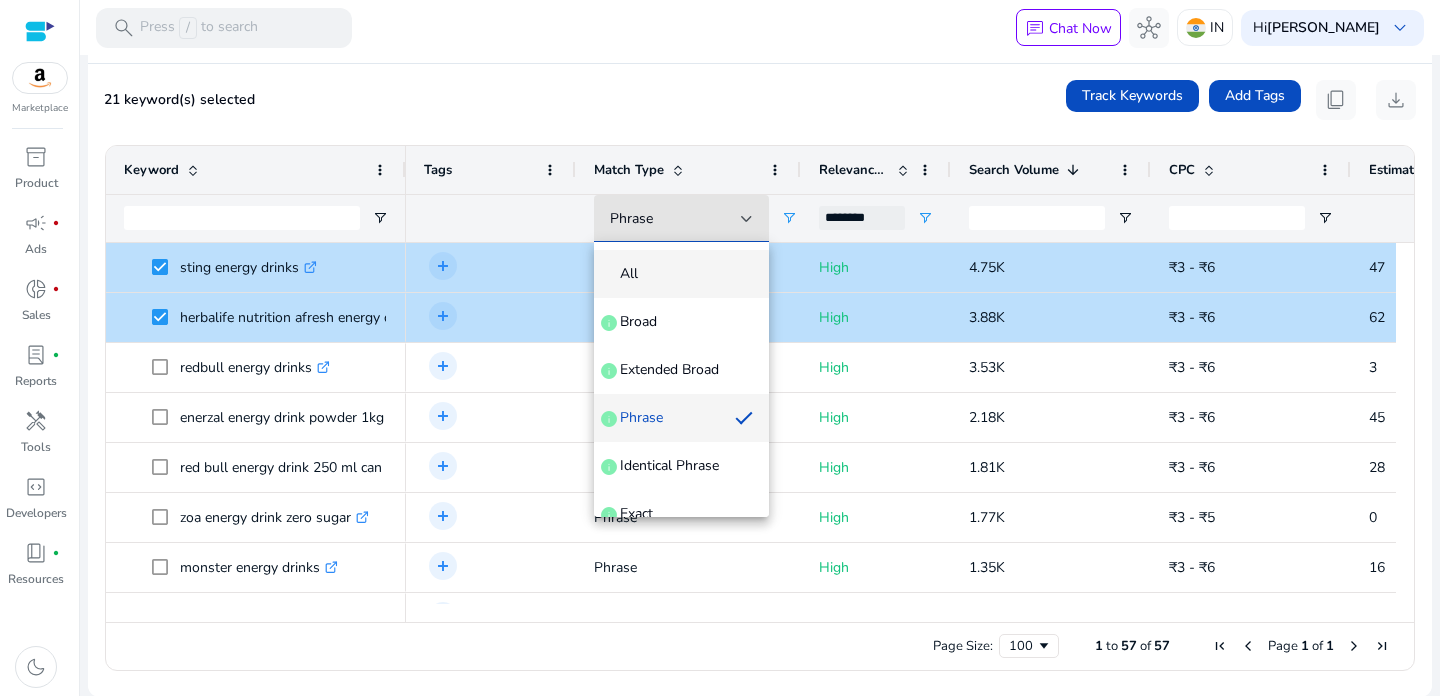click on "All" at bounding box center [681, 274] 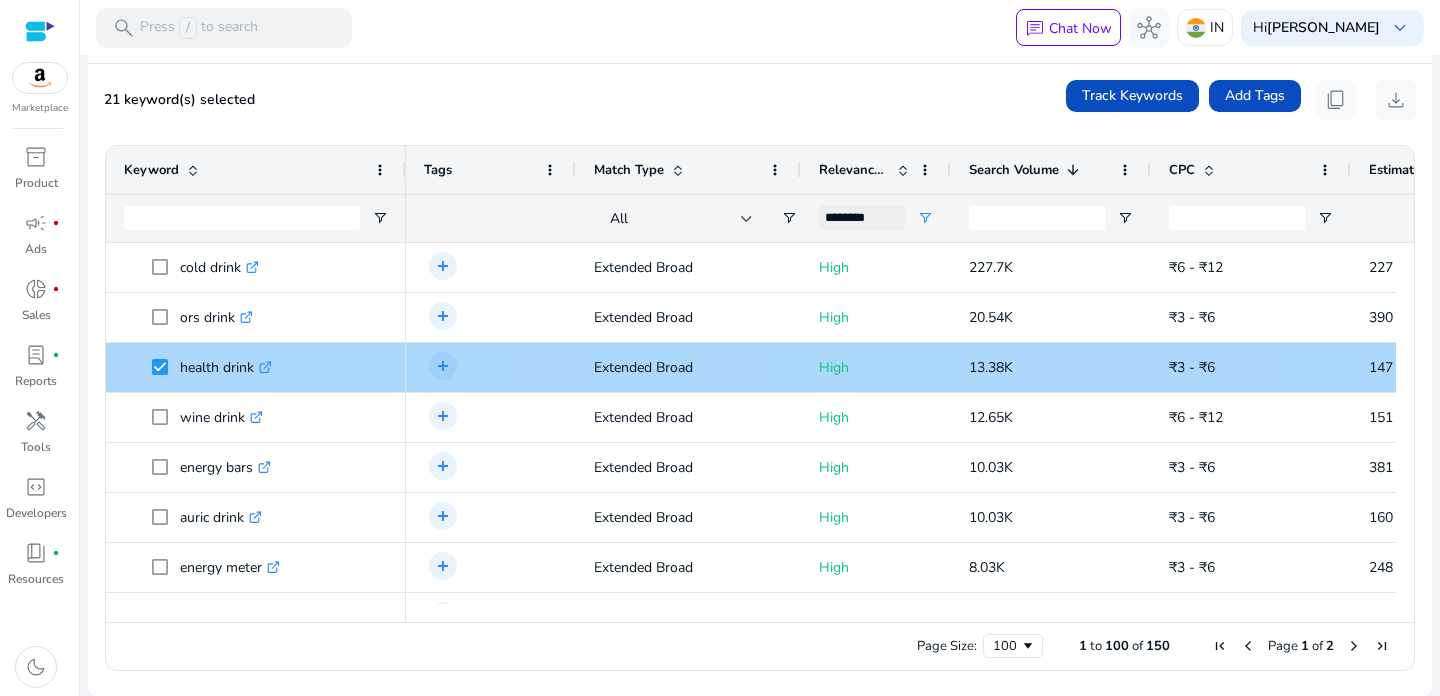 click at bounding box center (166, 367) 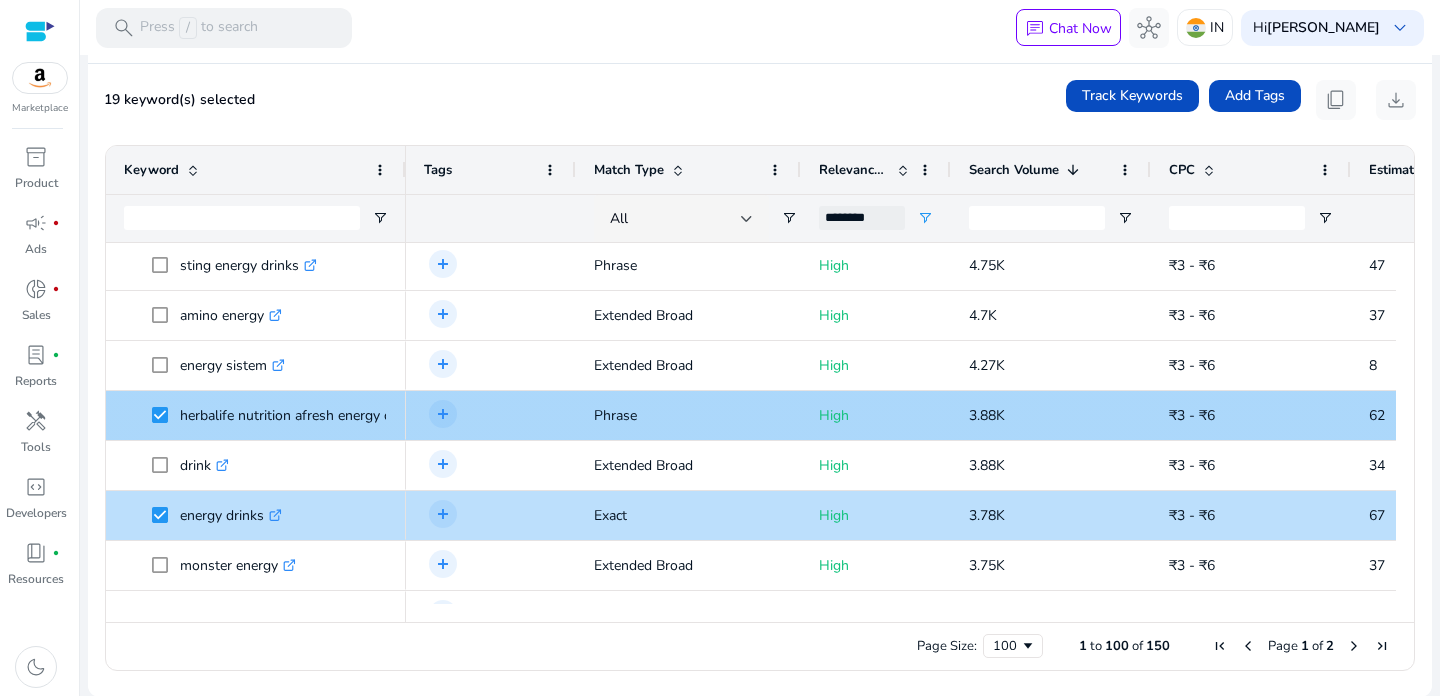 click at bounding box center (166, 415) 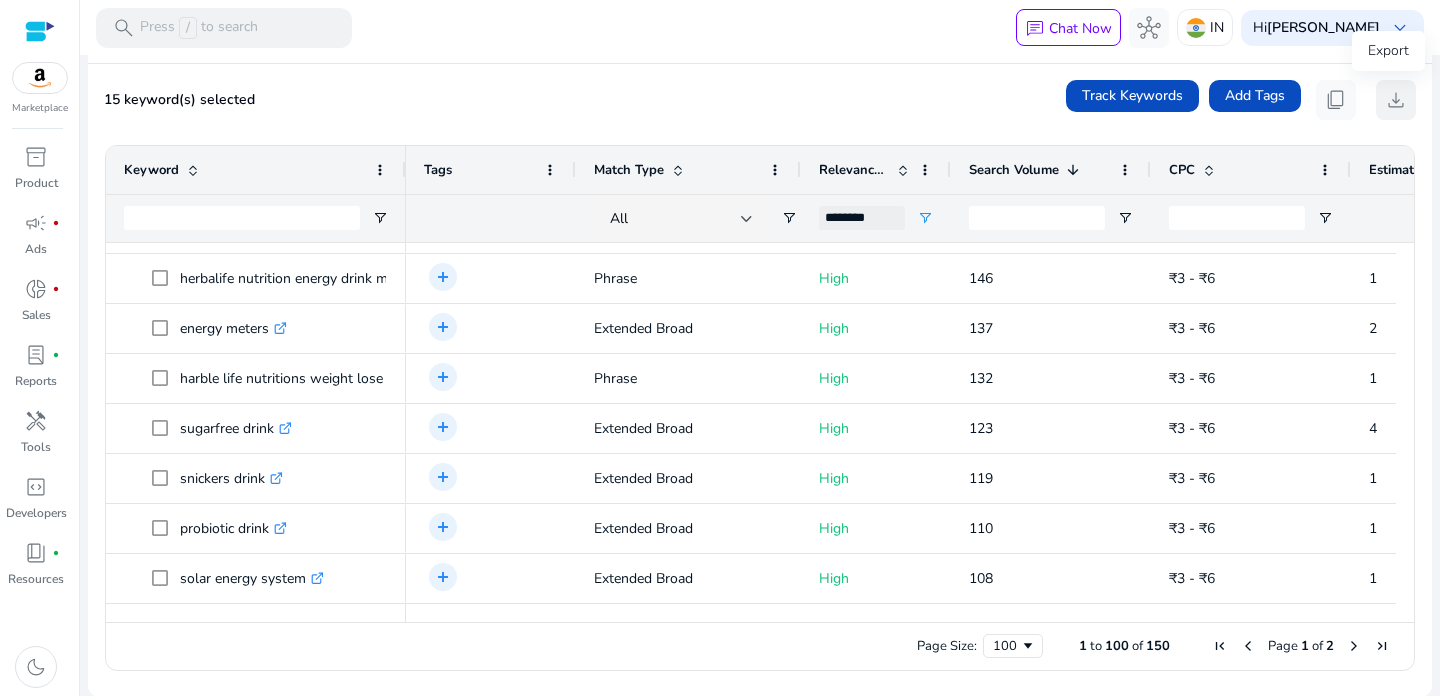 click on "download" 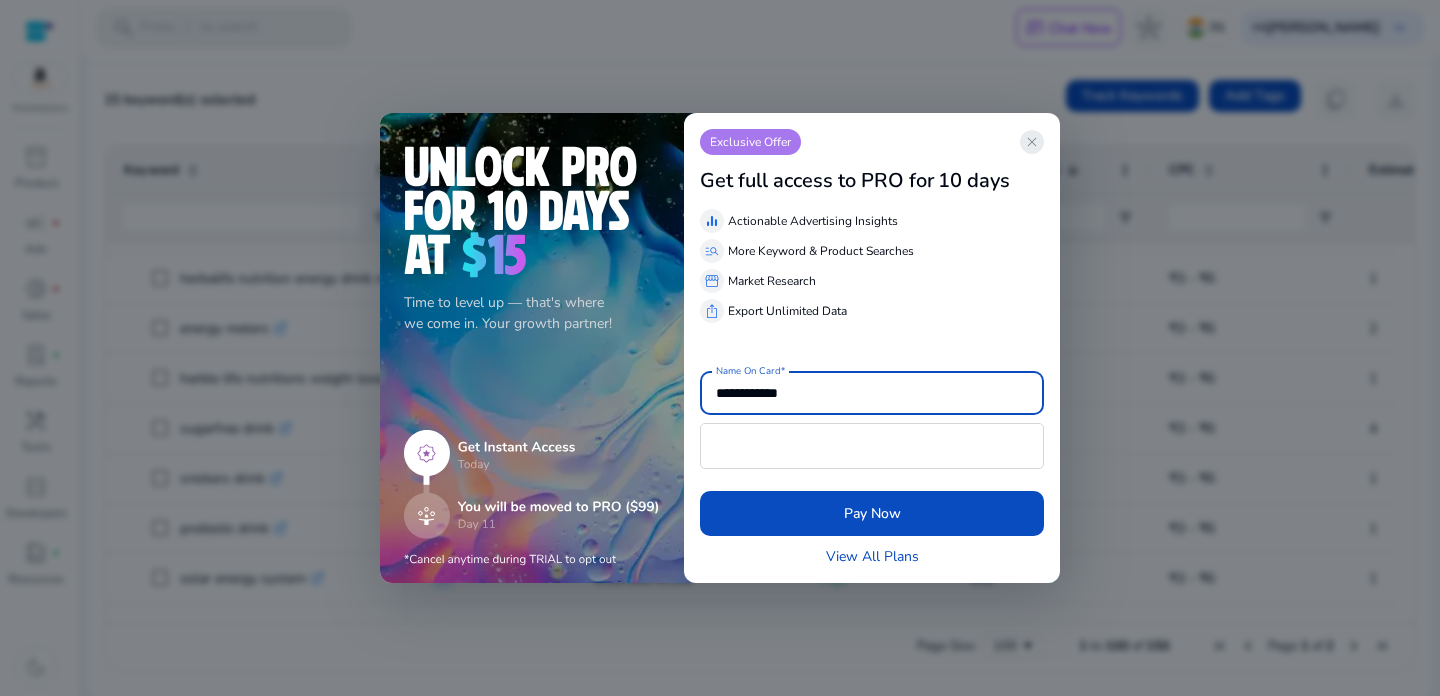 click on "close" at bounding box center (1032, 142) 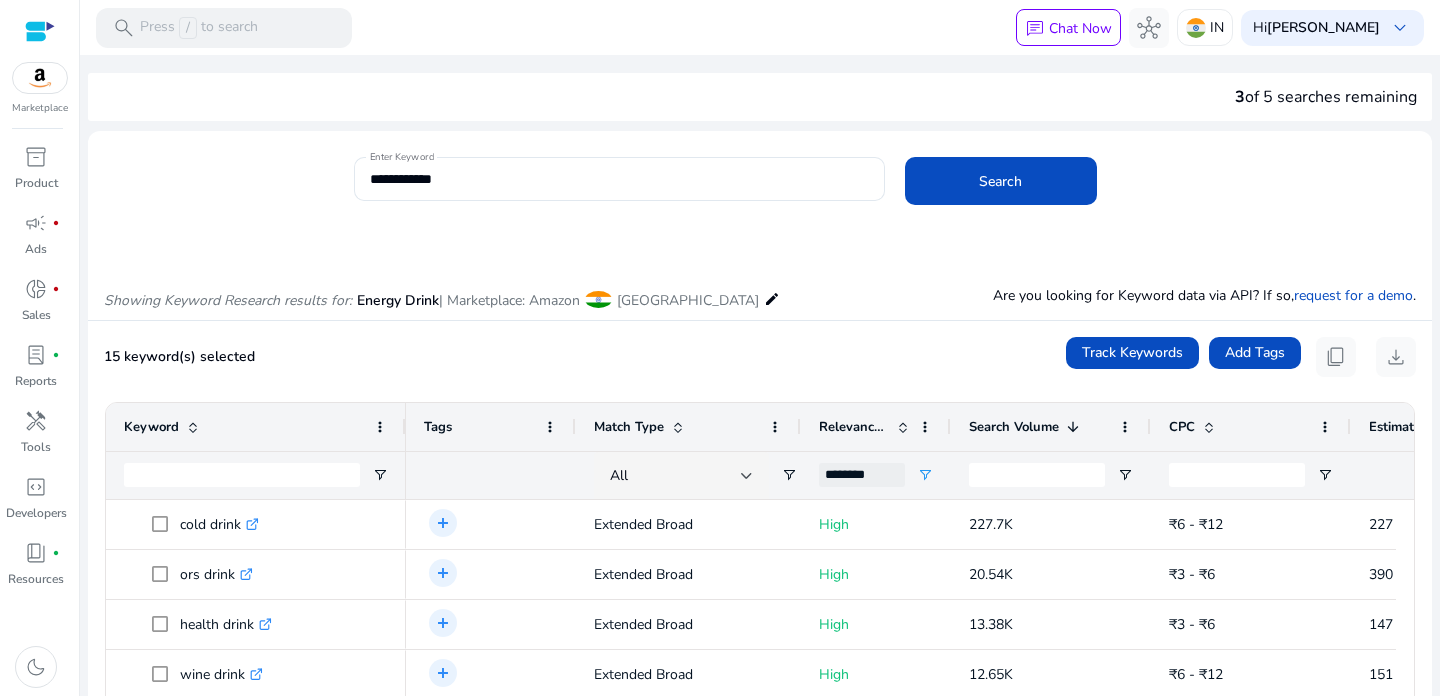 scroll, scrollTop: 0, scrollLeft: 0, axis: both 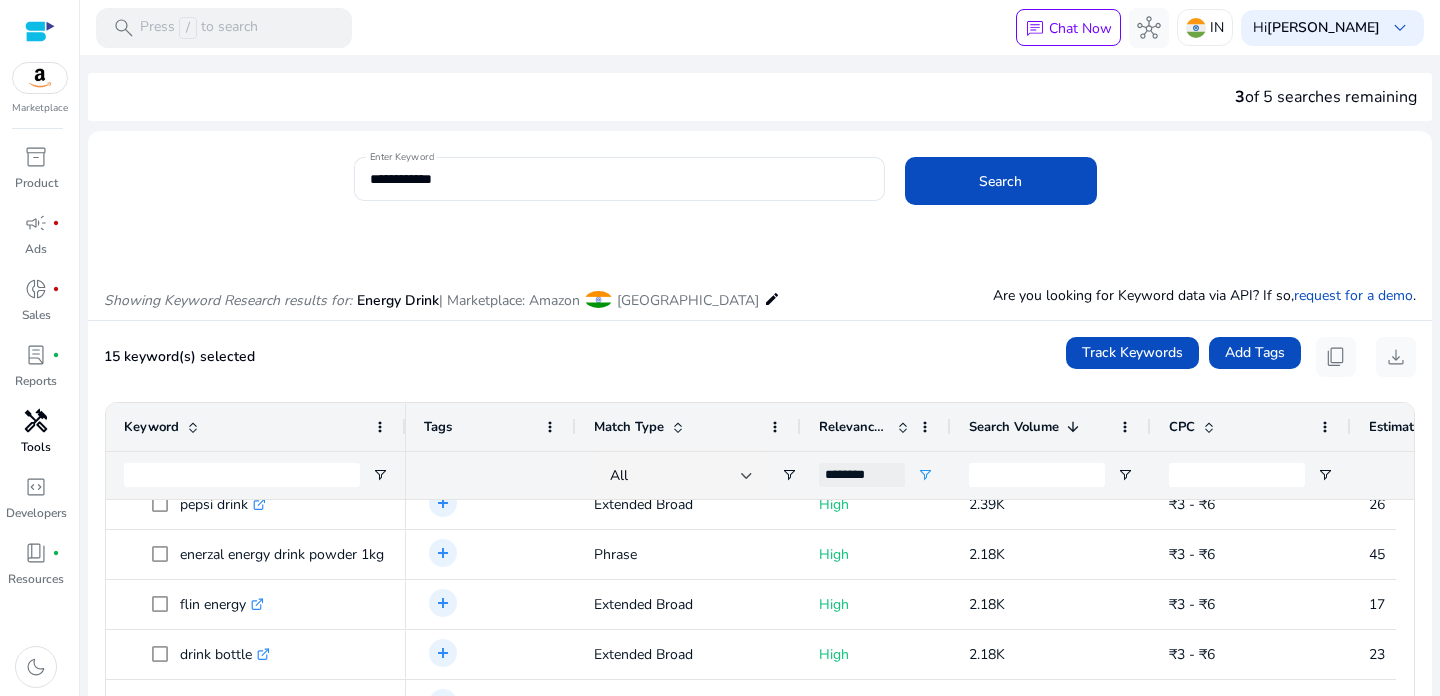 click on "handyman" at bounding box center (36, 421) 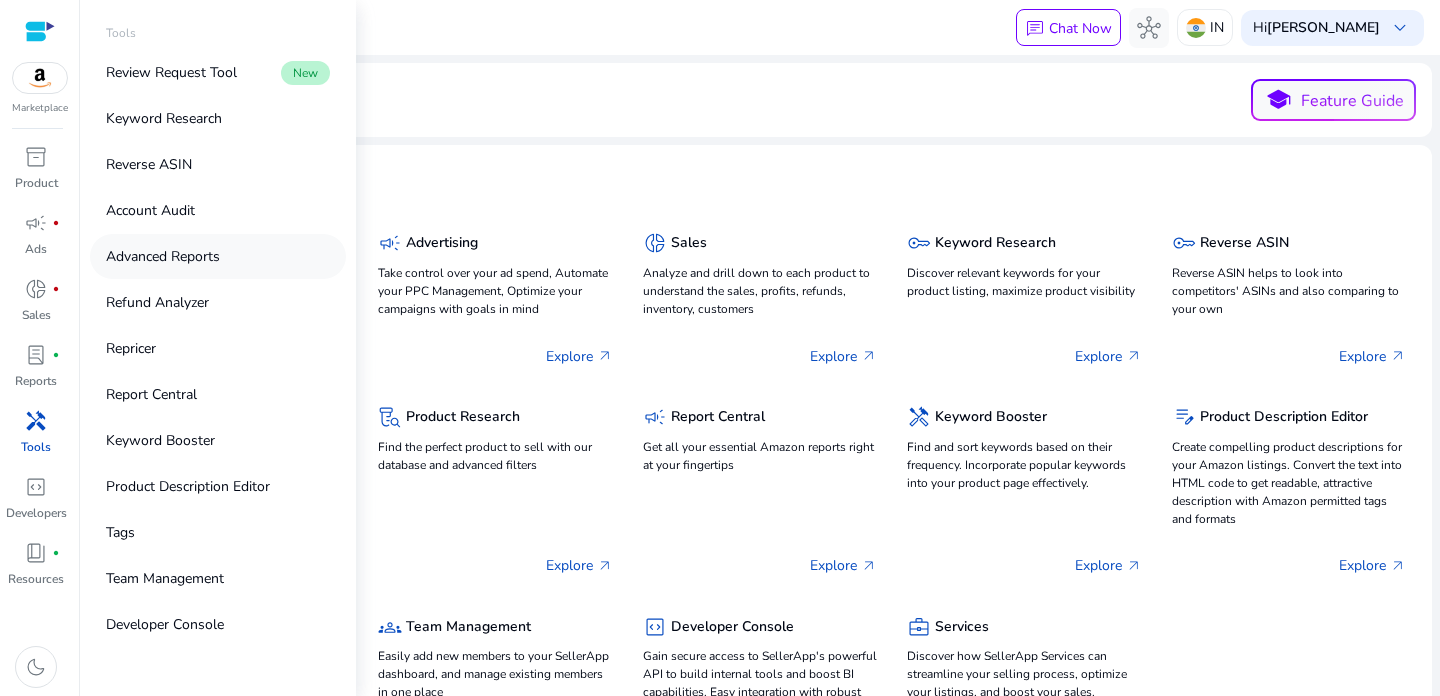 click on "Advanced Reports" at bounding box center [163, 256] 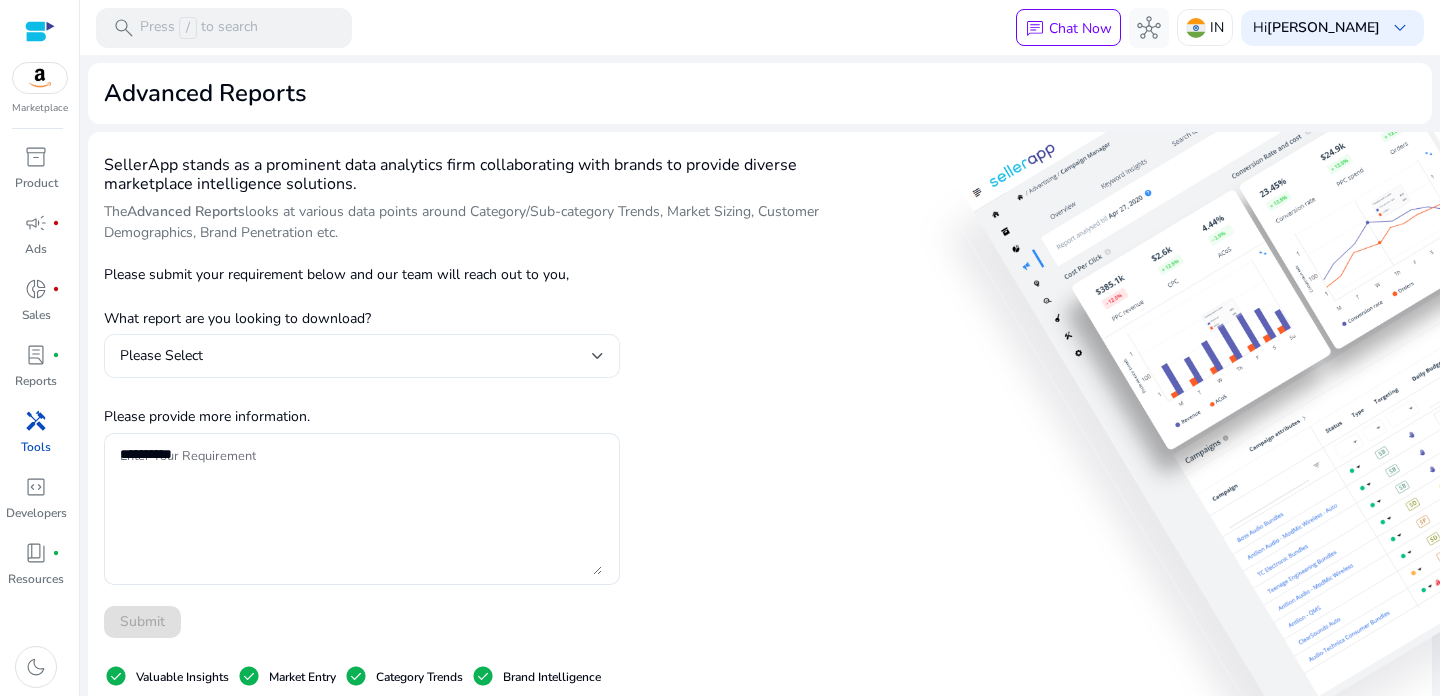 click on "Please Select" 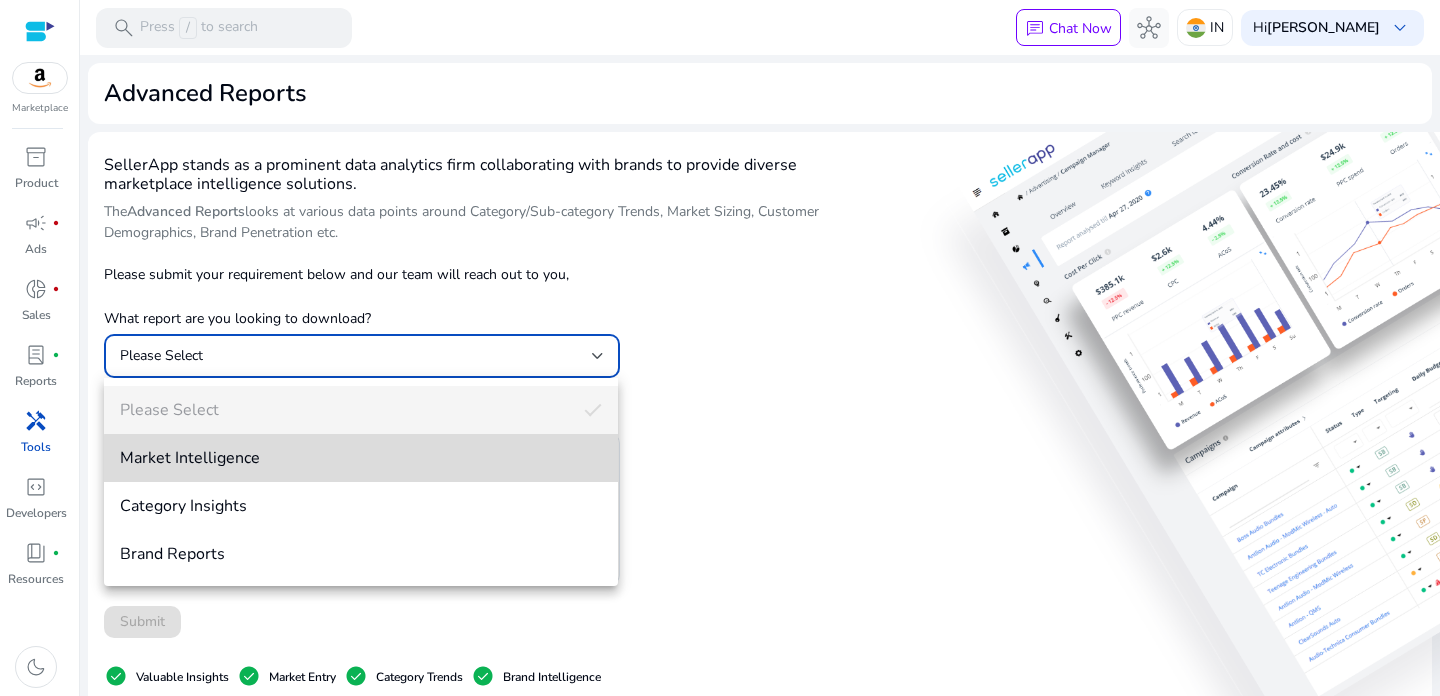 click on "Market Intelligence" at bounding box center (361, 458) 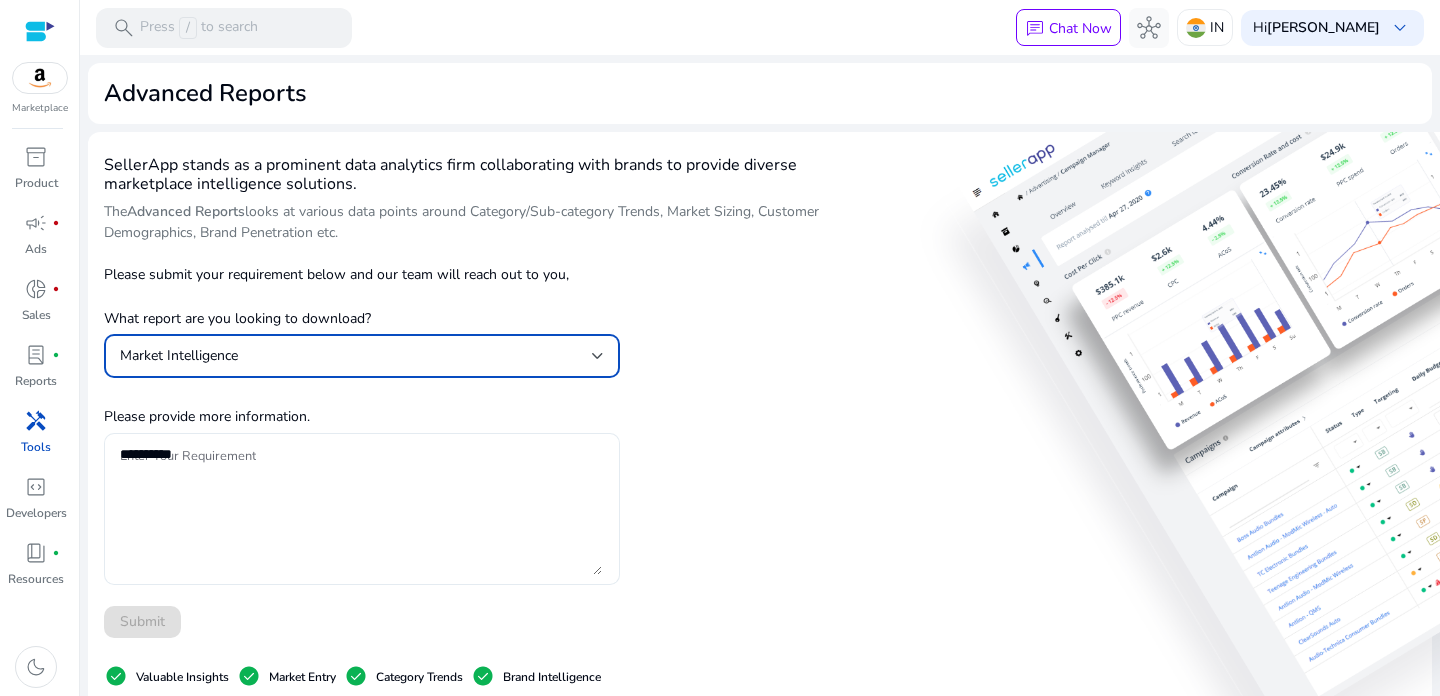 click on "Enter Your Requirement" at bounding box center [361, 509] 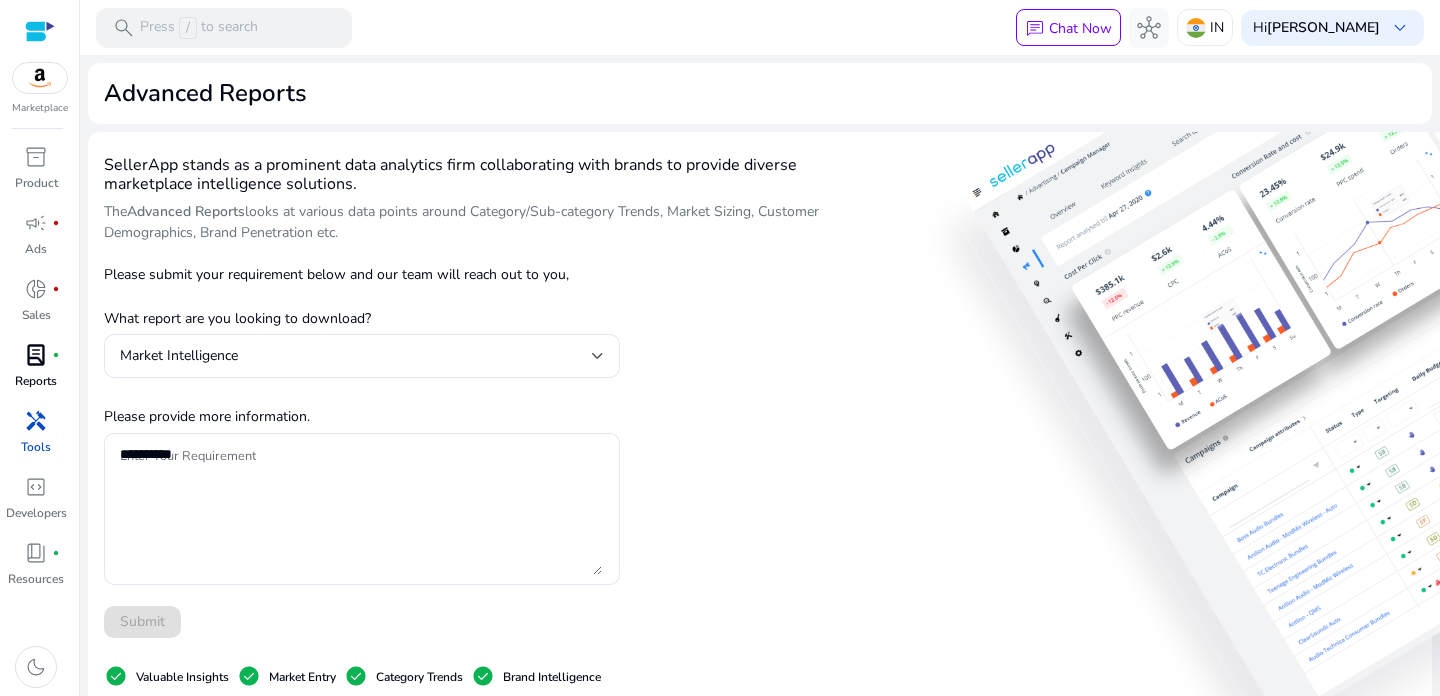click on "Reports" at bounding box center [36, 381] 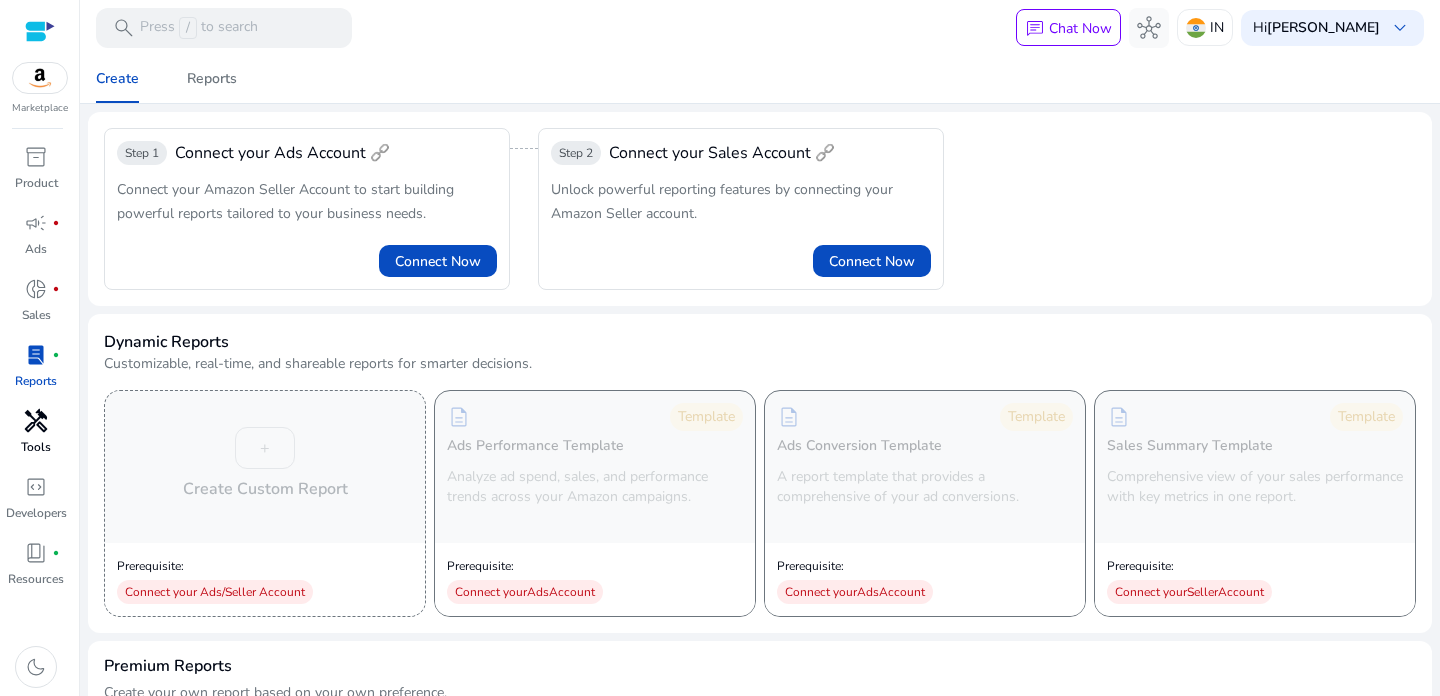 click on "handyman" at bounding box center [36, 421] 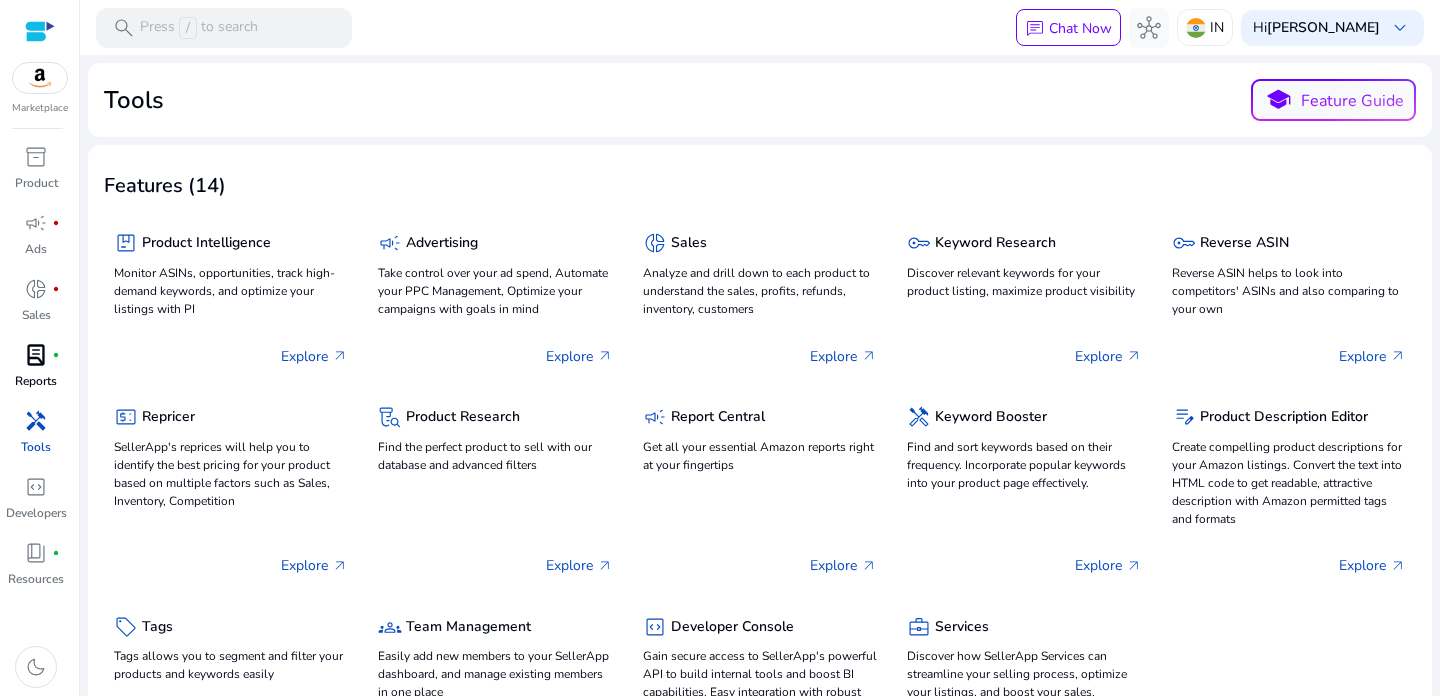 click on "Reports" at bounding box center (36, 381) 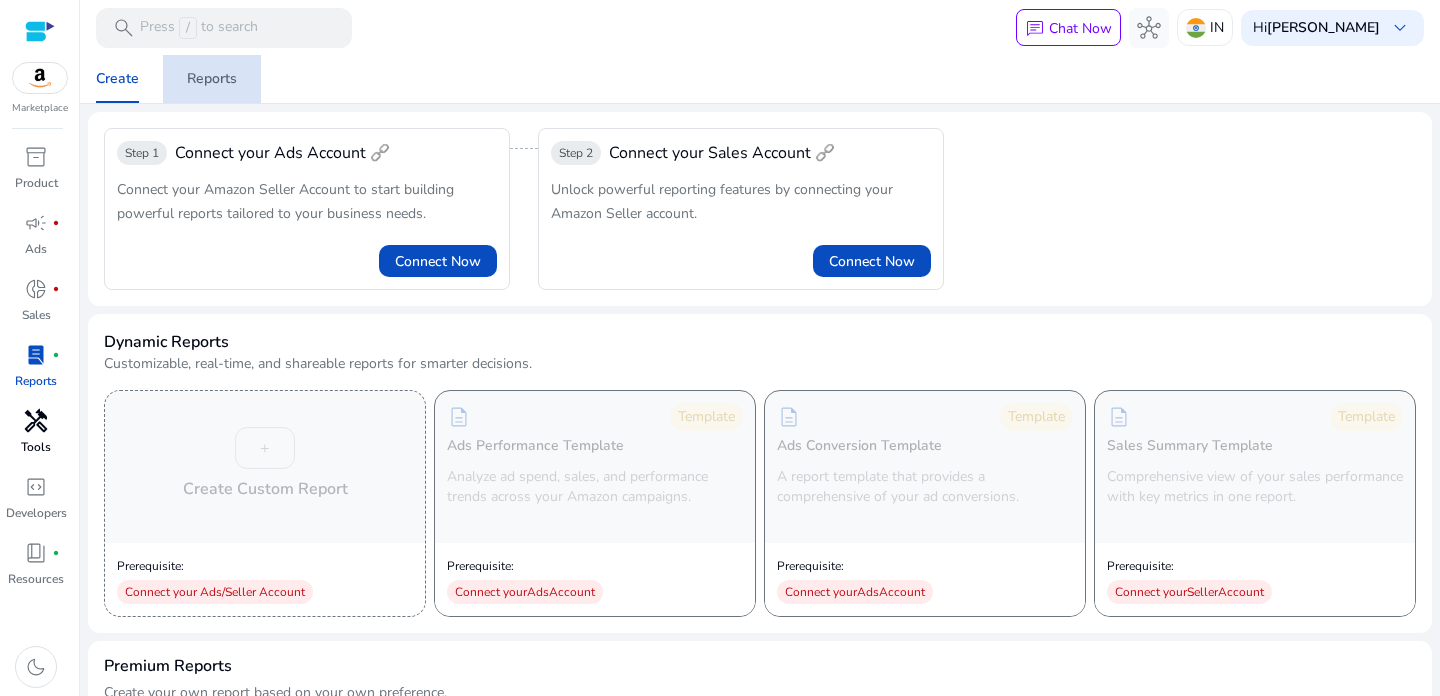 click on "Reports" at bounding box center (212, 79) 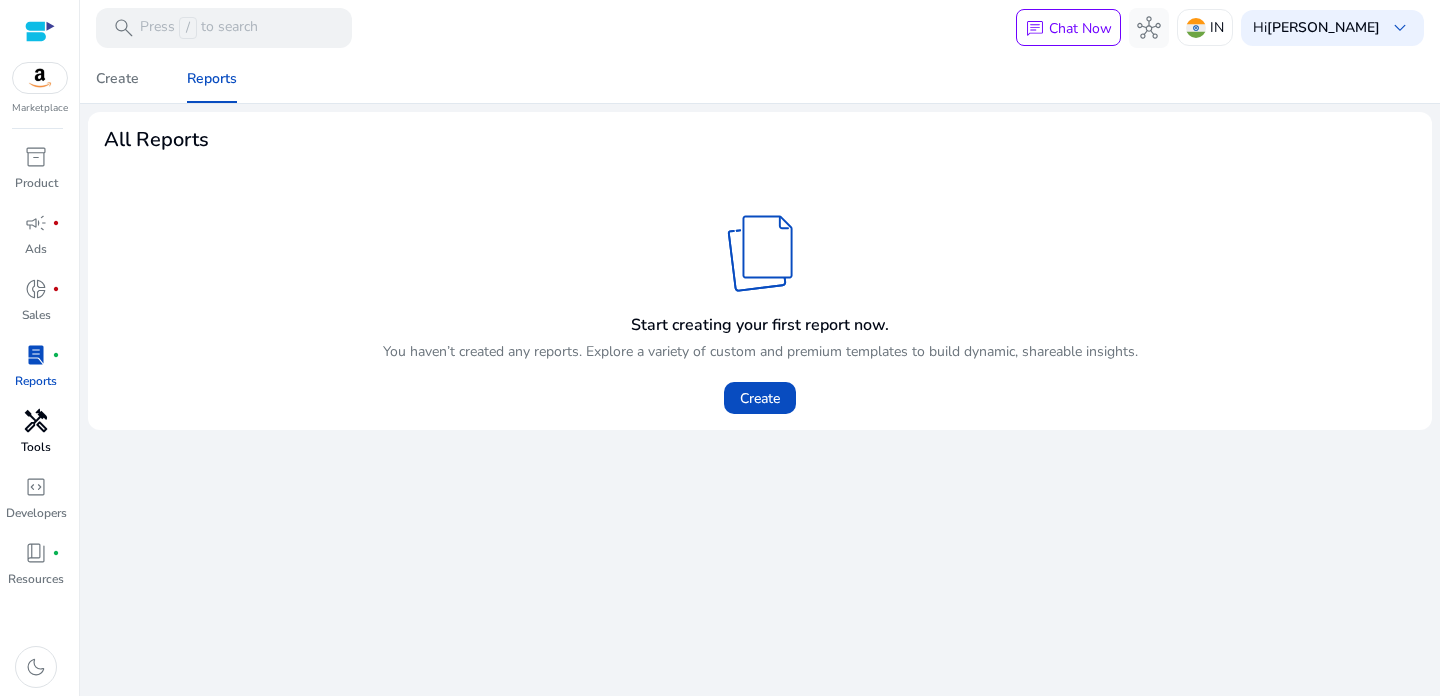 click on "handyman" at bounding box center (36, 421) 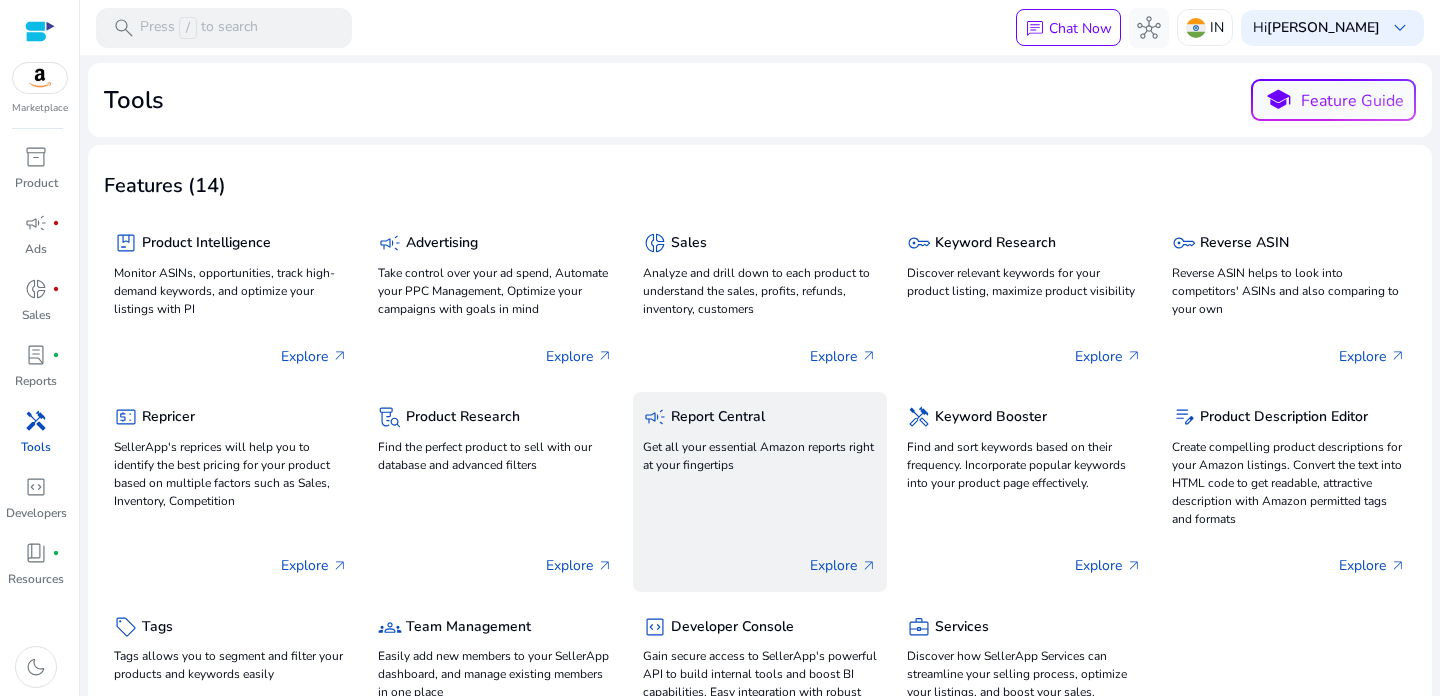 click on "campaign  Report Central" 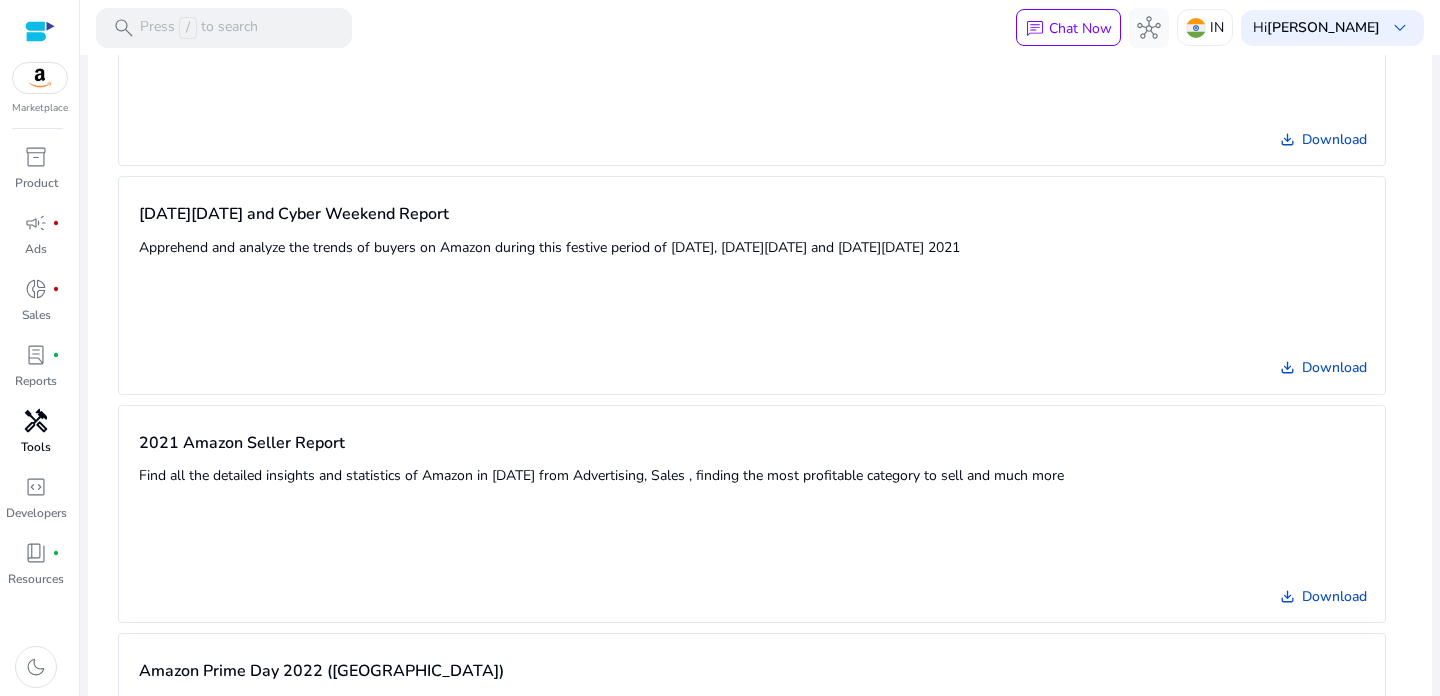 scroll, scrollTop: 885, scrollLeft: 0, axis: vertical 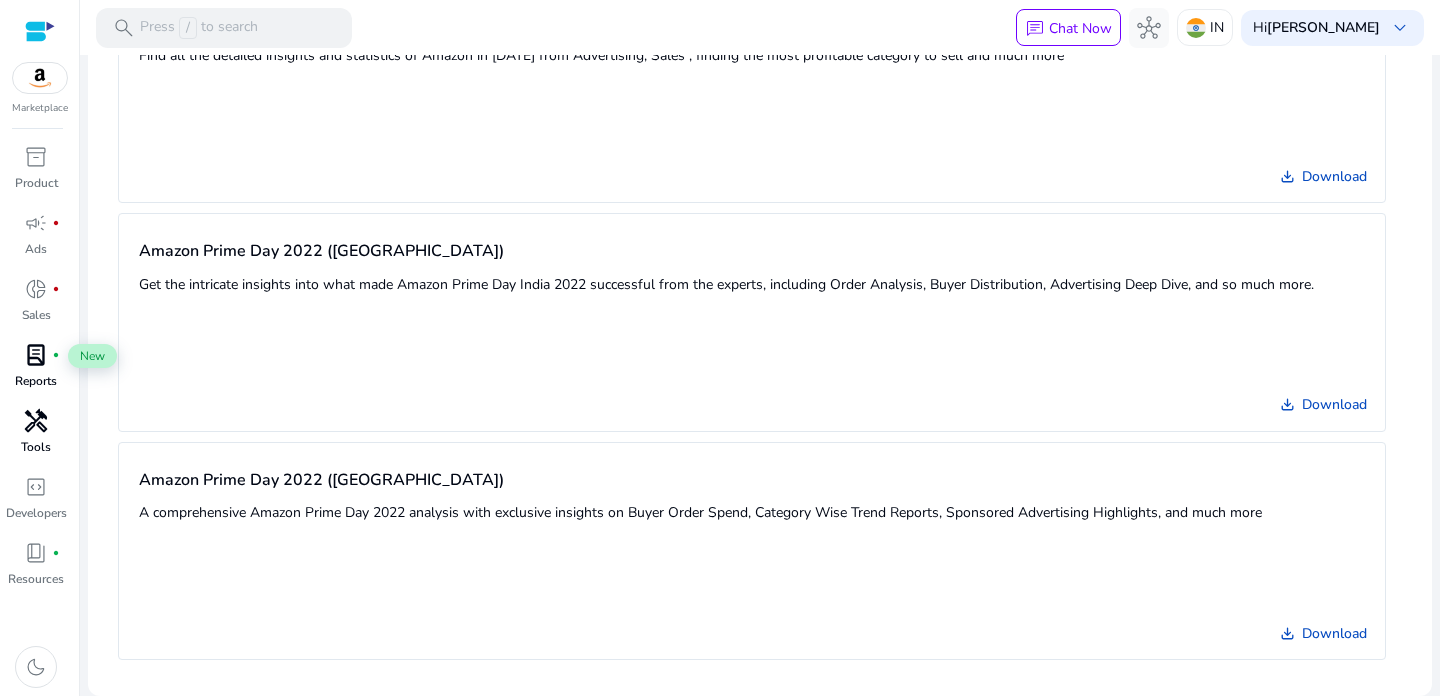 click on "lab_profile" at bounding box center [36, 355] 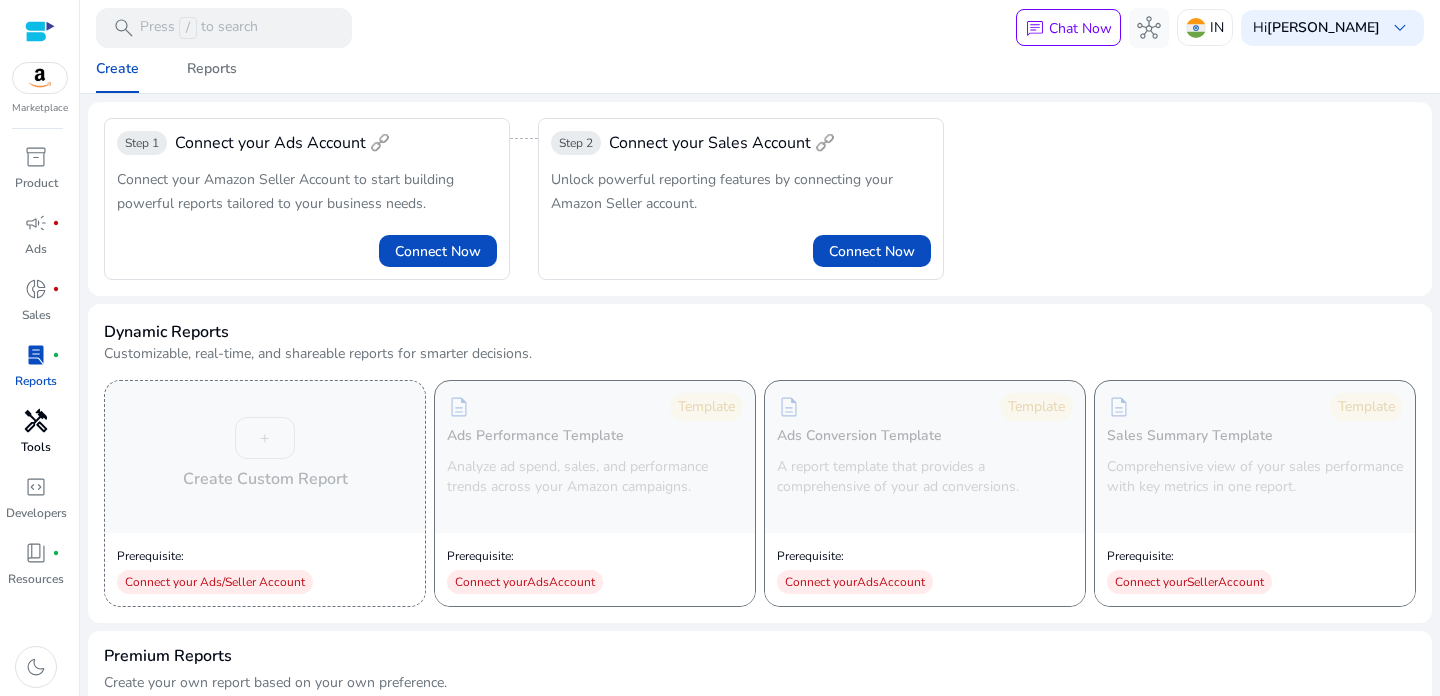 scroll, scrollTop: 0, scrollLeft: 0, axis: both 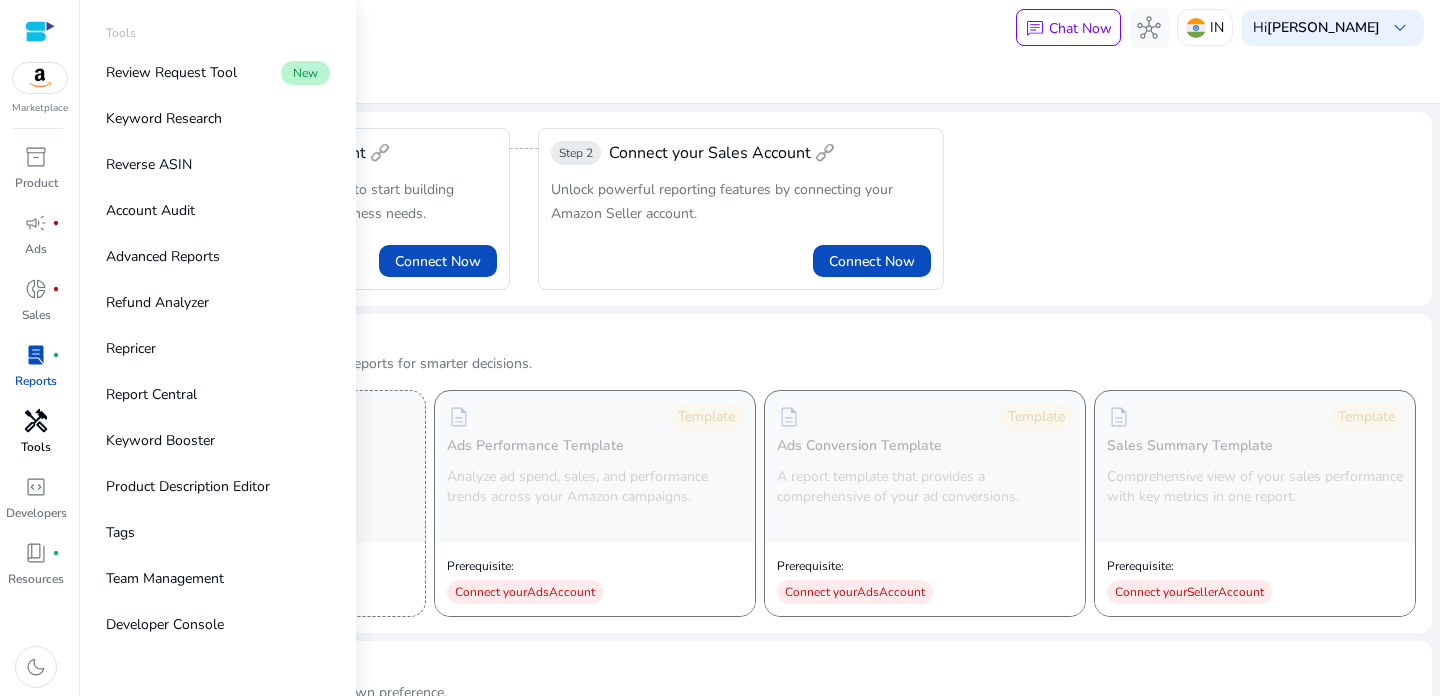 click on "handyman" at bounding box center [36, 421] 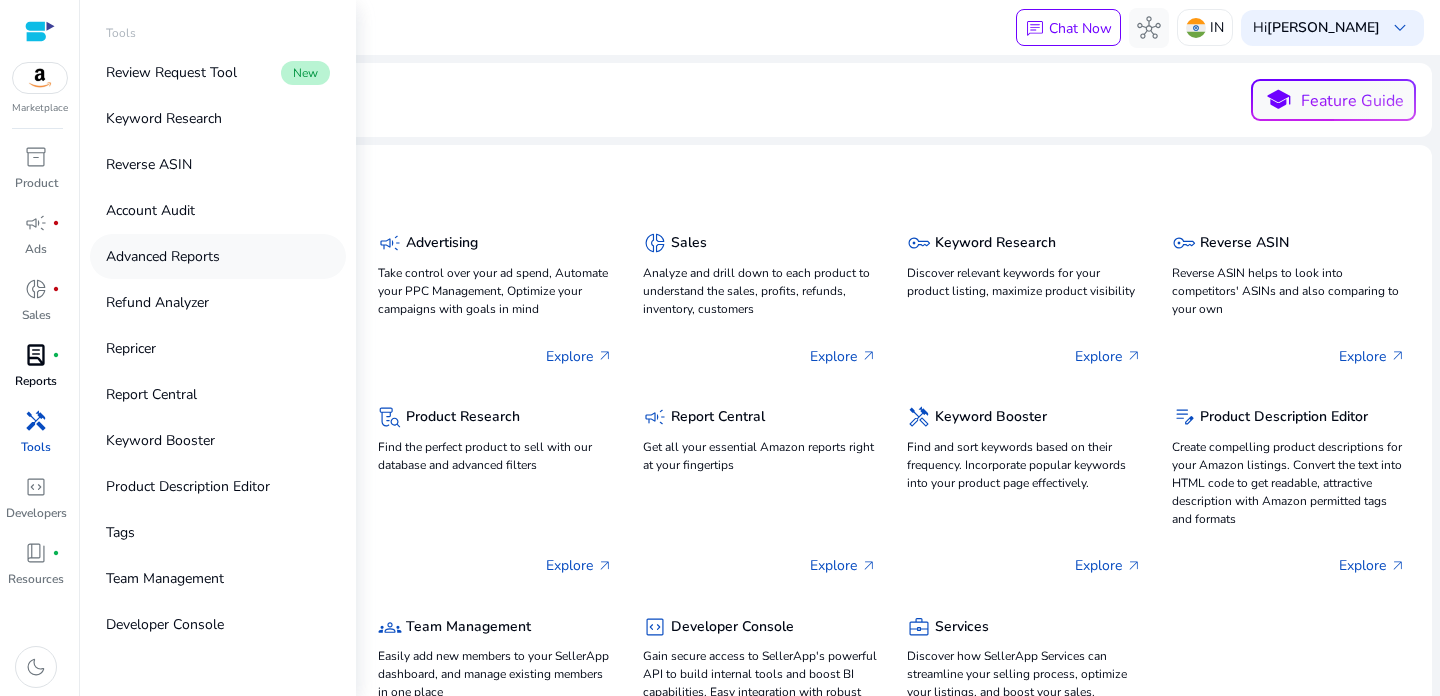 click on "Advanced Reports" at bounding box center (163, 256) 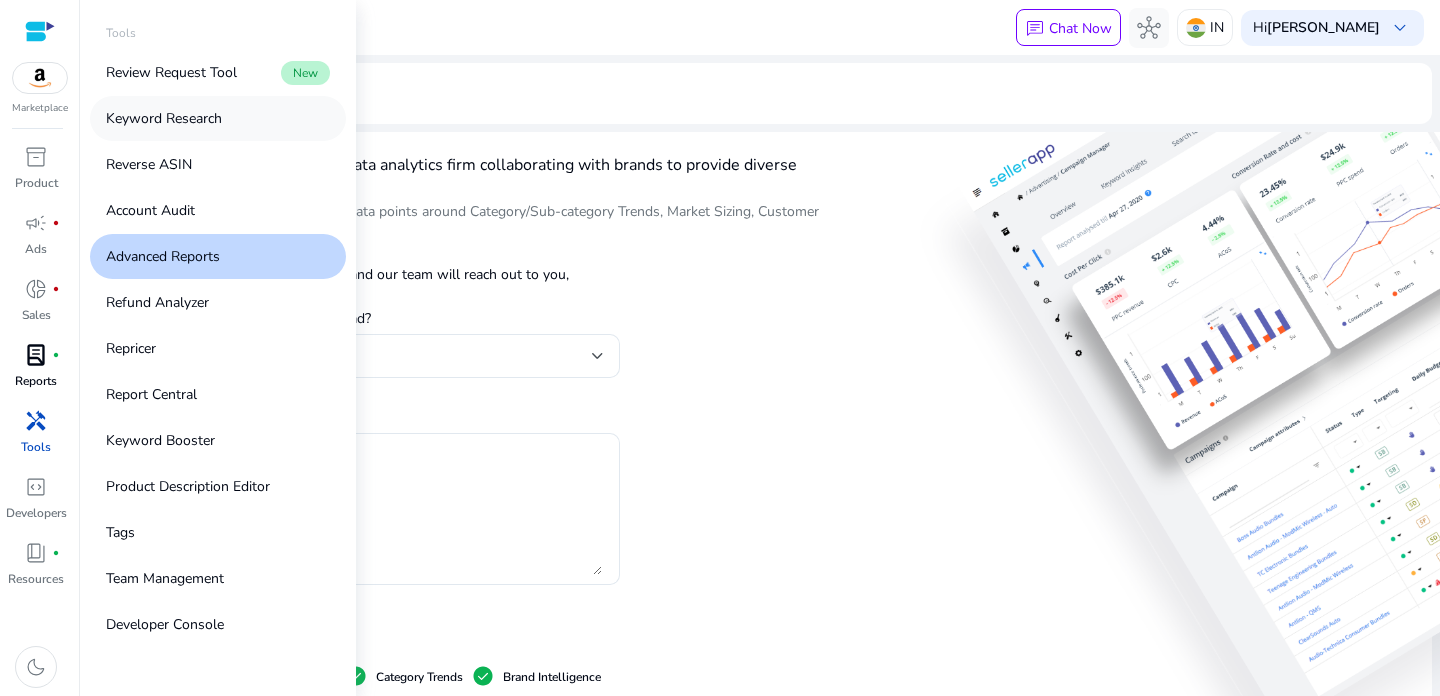click on "Keyword Research" at bounding box center [218, 118] 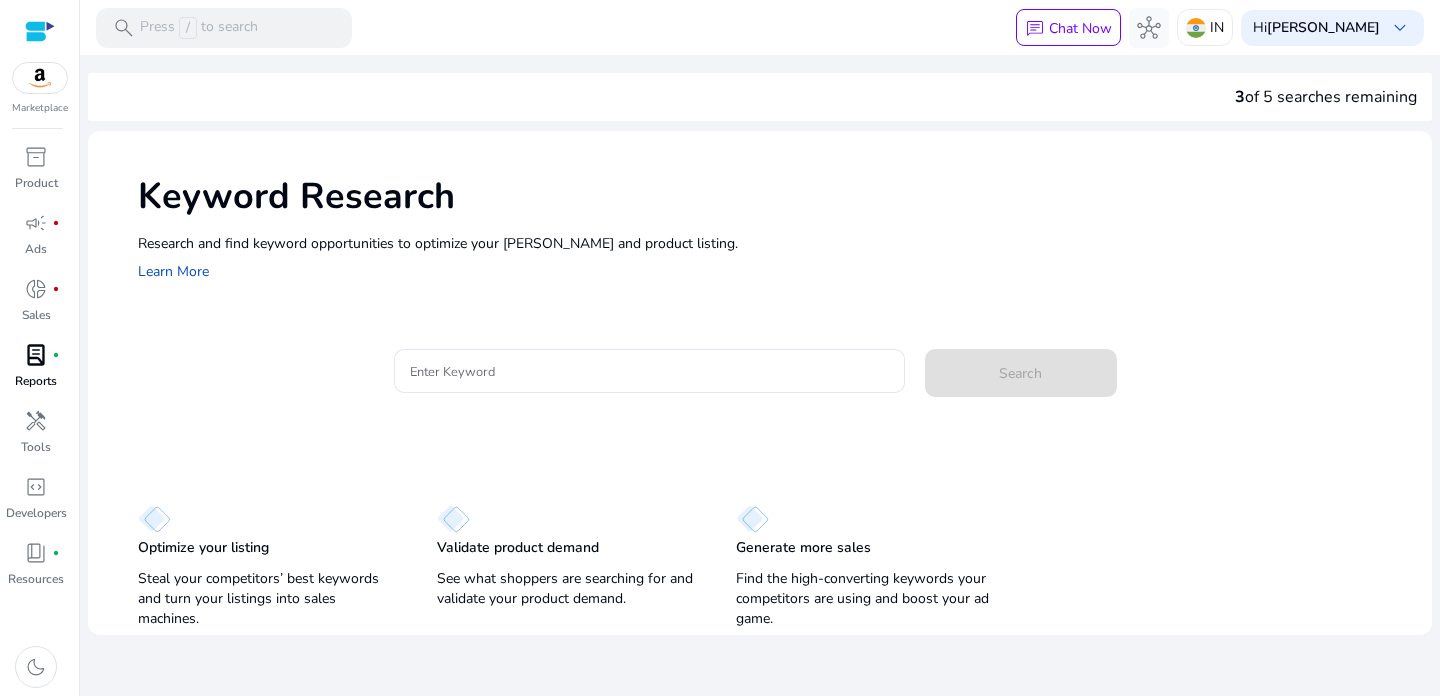 click on "Keyword Research  Research and find keyword opportunities to optimize your ad campaigns and product listing.    Learn More Enter Keyword  Search
Optimize your listing   Steal your competitors’ best keywords and turn your listings into sales machines.   Validate product demand   See what shoppers are searching for and validate your product demand.   Generate more sales   Find the high-converting keywords your competitors are using and boost your ad game." 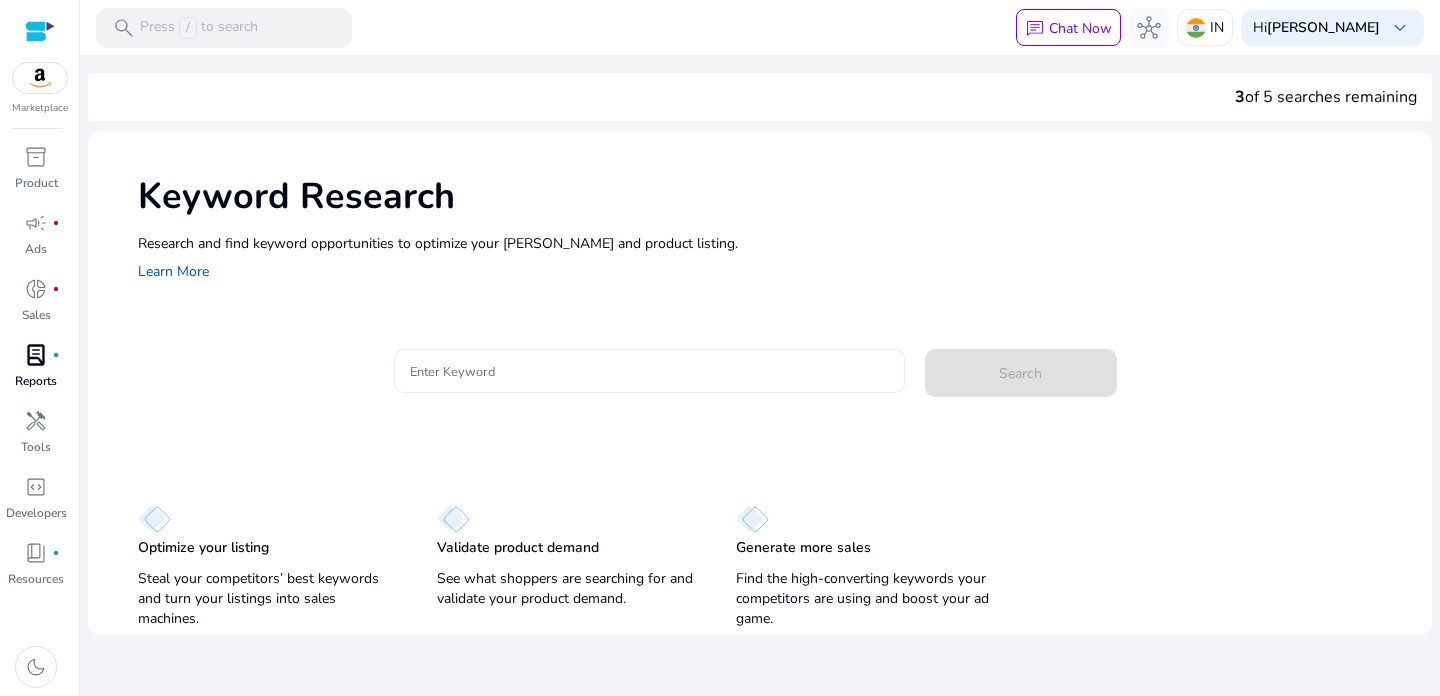 click on "Enter Keyword" at bounding box center (649, 371) 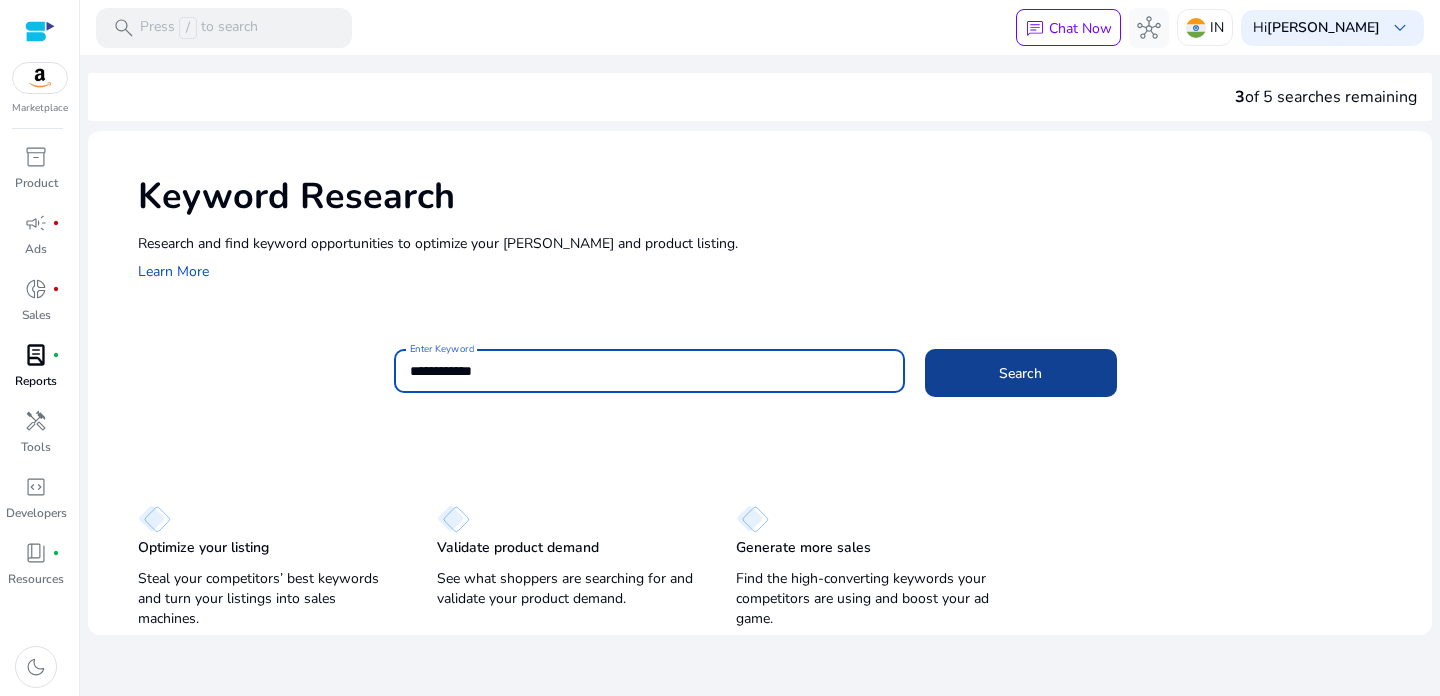 type on "**********" 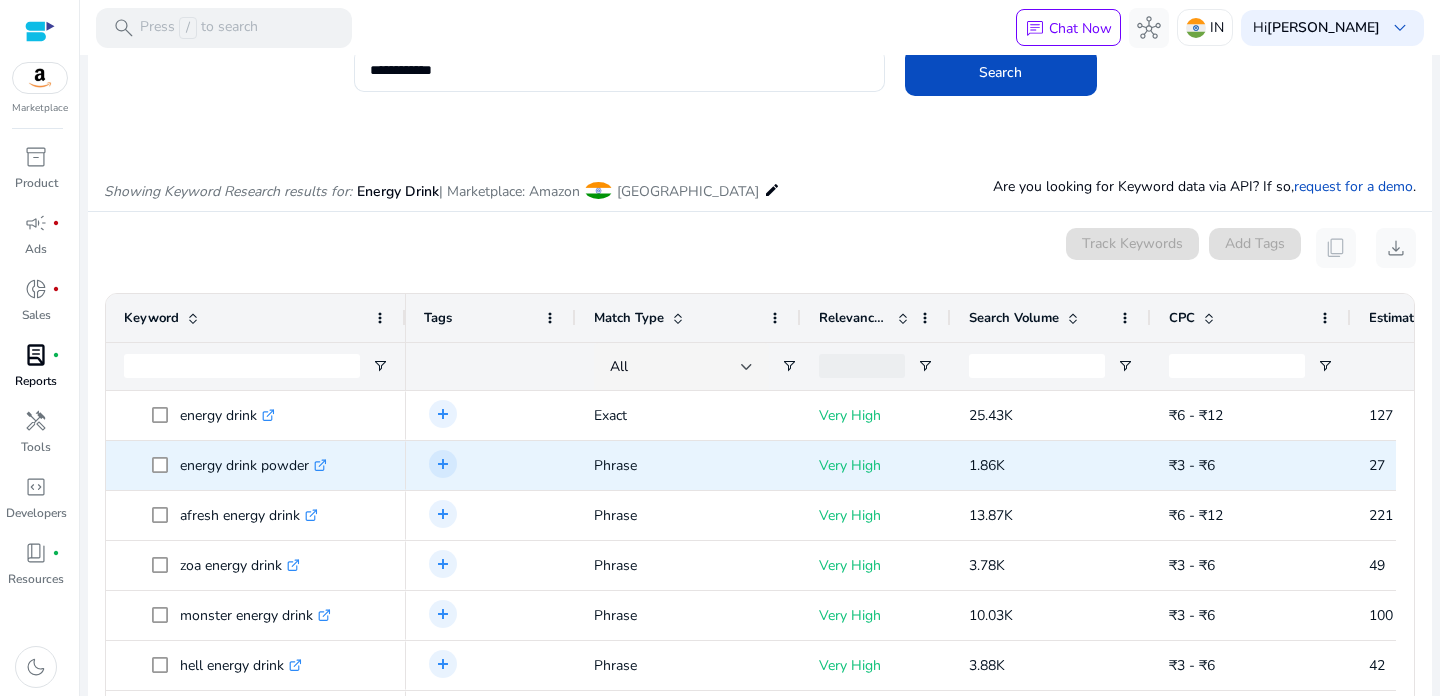 scroll, scrollTop: 108, scrollLeft: 0, axis: vertical 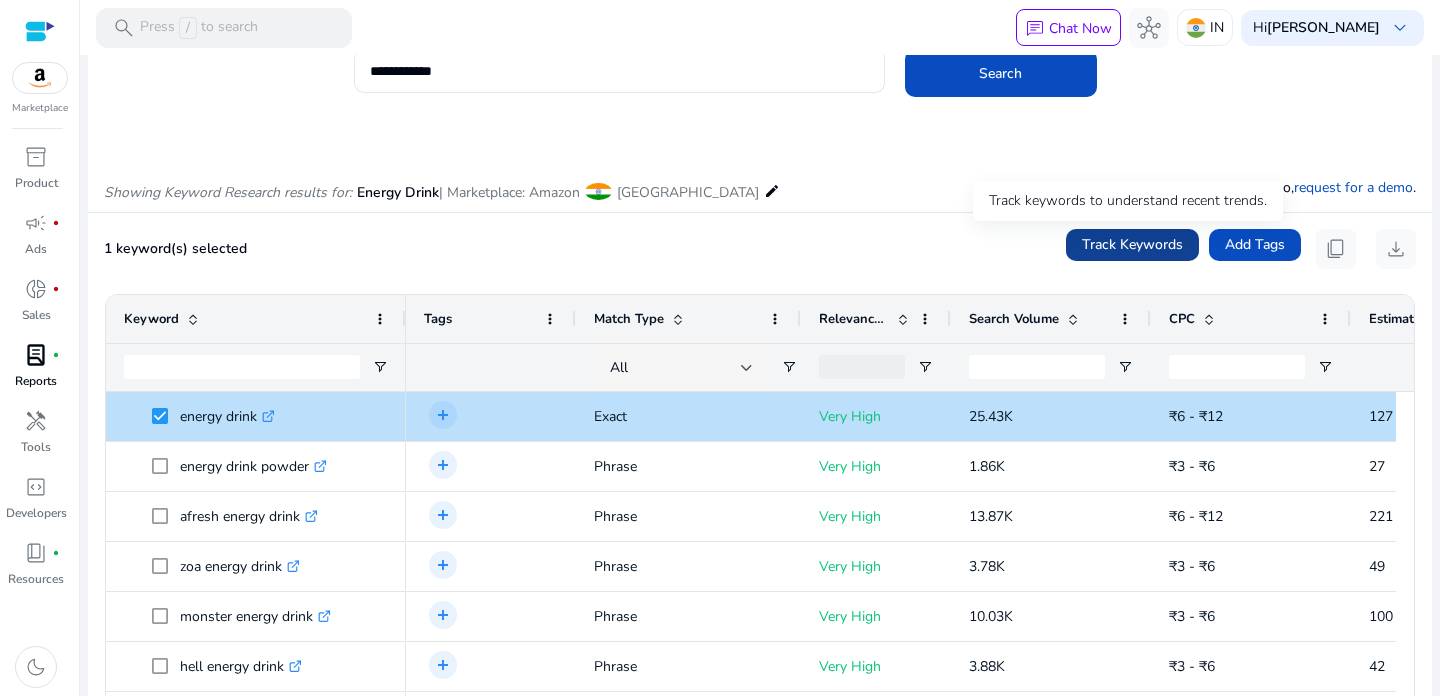 click on "Track Keywords" at bounding box center [1132, 244] 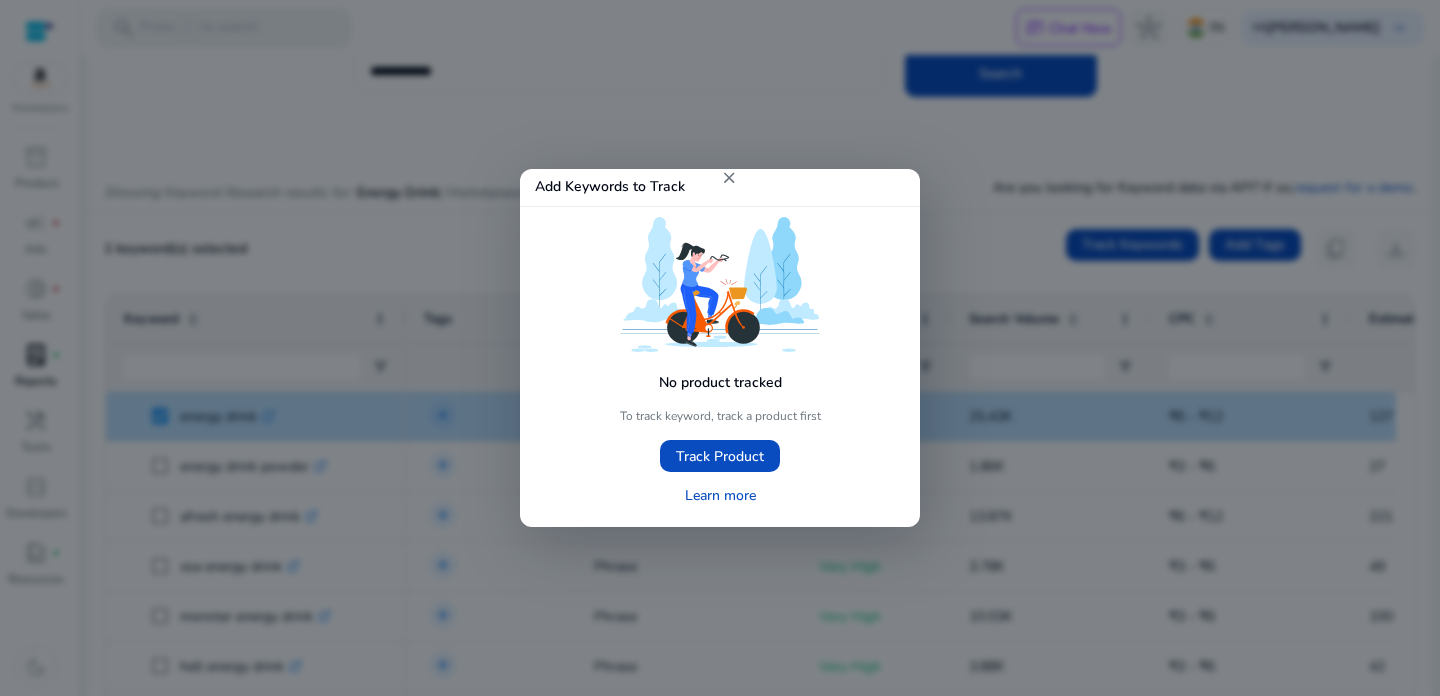 click on "close" at bounding box center [729, 178] 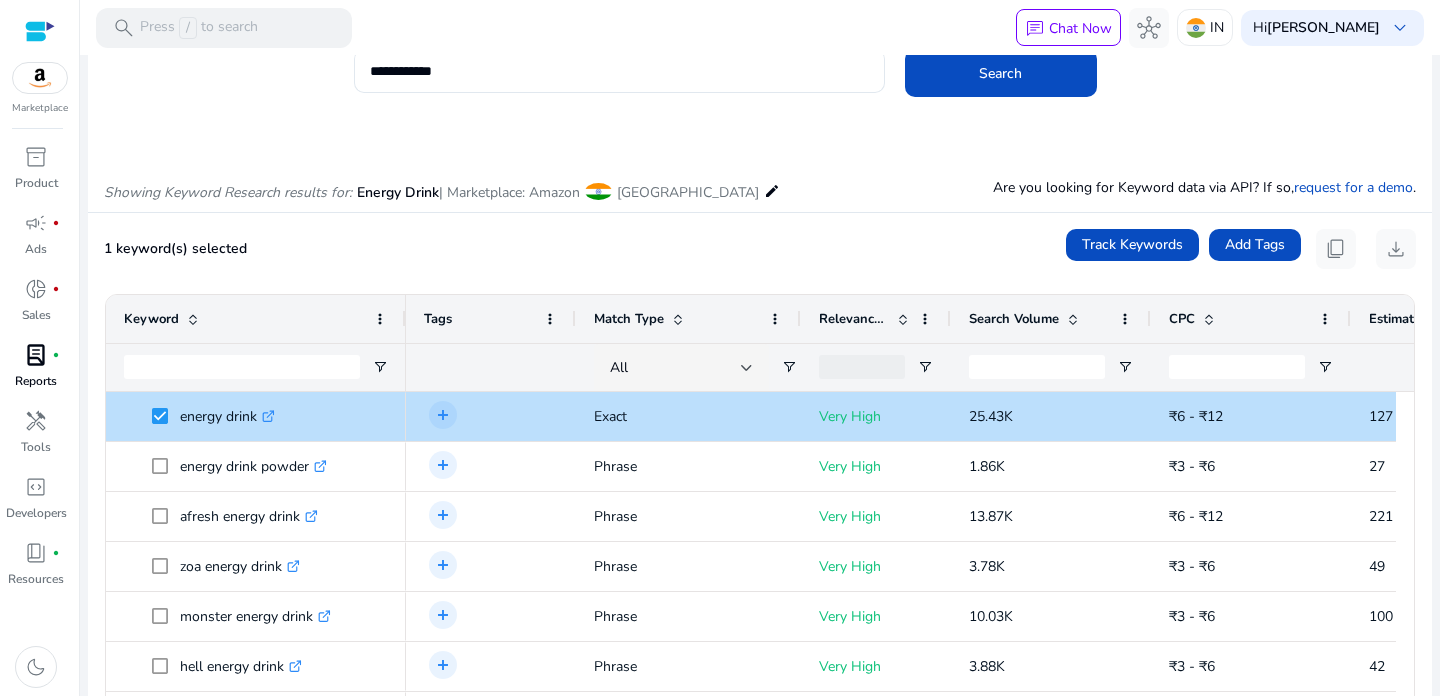 scroll, scrollTop: 0, scrollLeft: 0, axis: both 